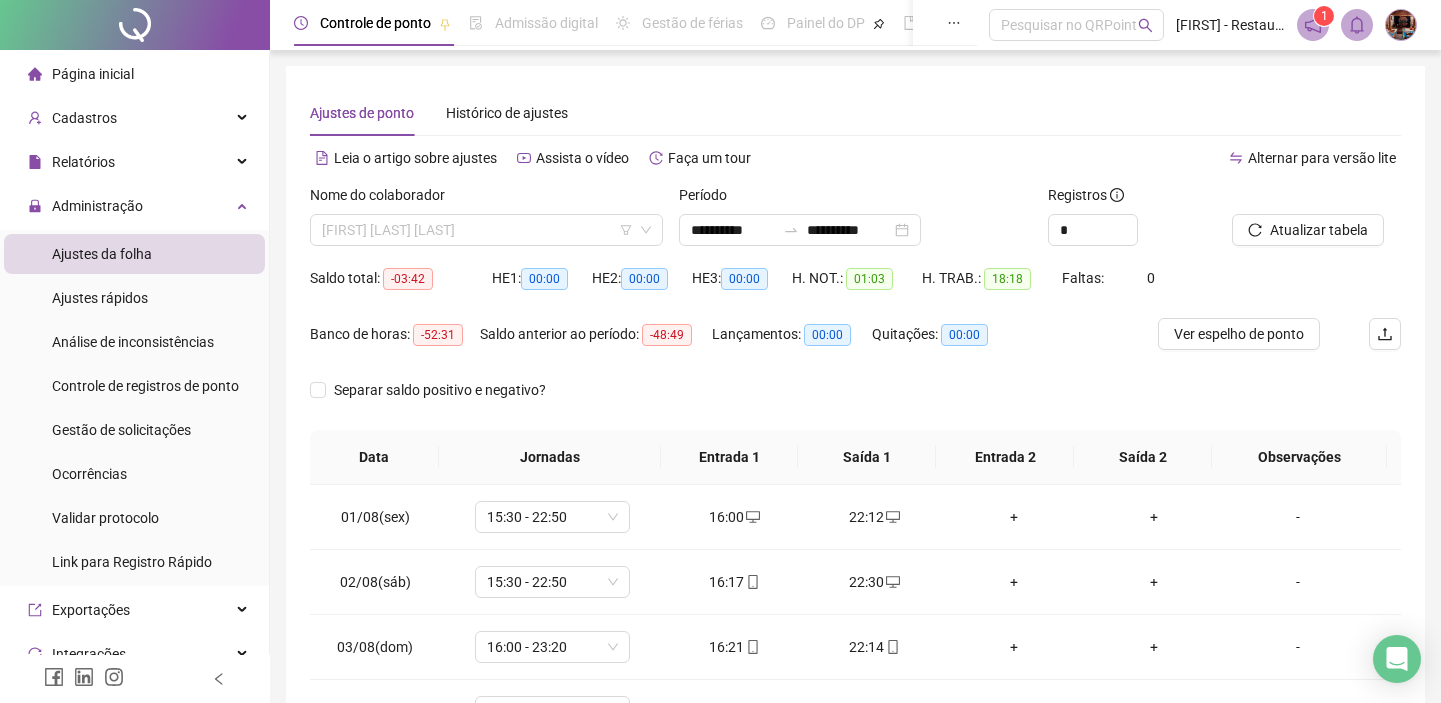 click on "[FIRST] [LAST] [LAST]" at bounding box center (486, 230) 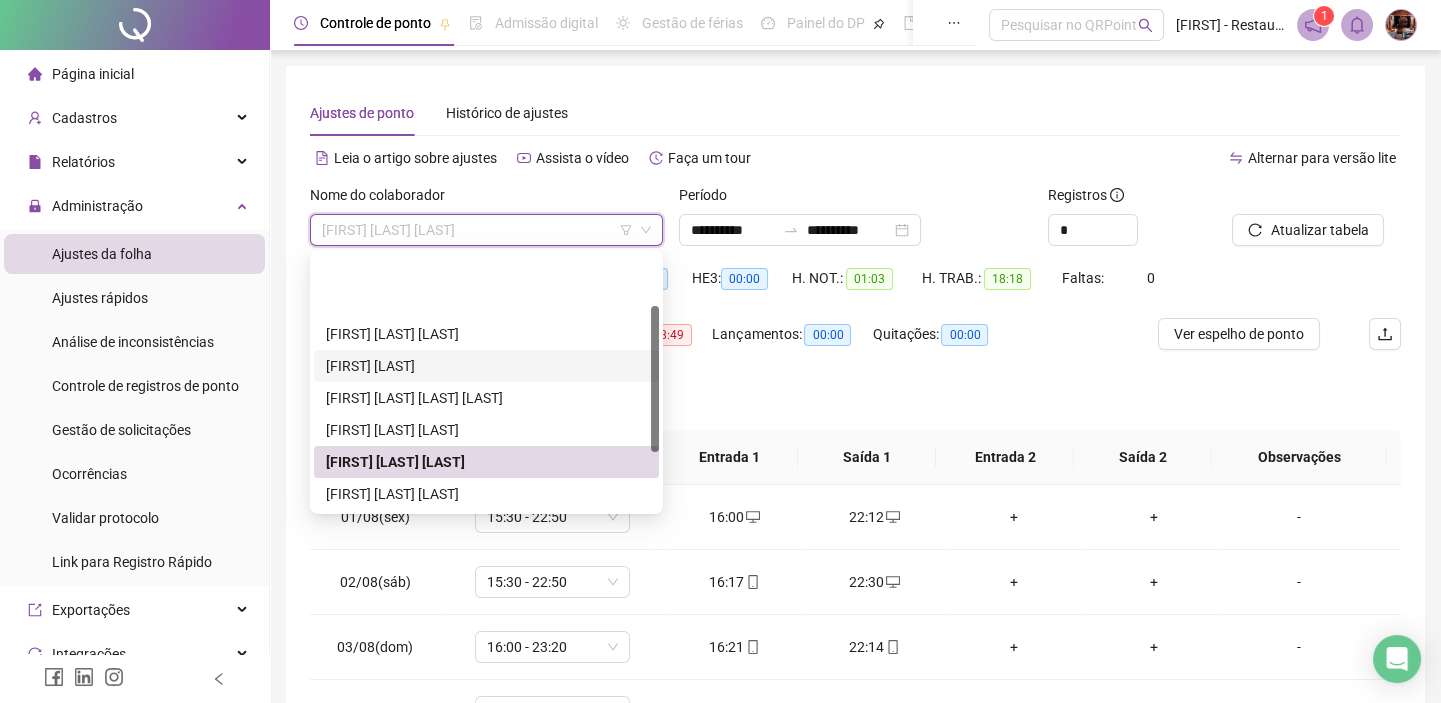 scroll, scrollTop: 90, scrollLeft: 0, axis: vertical 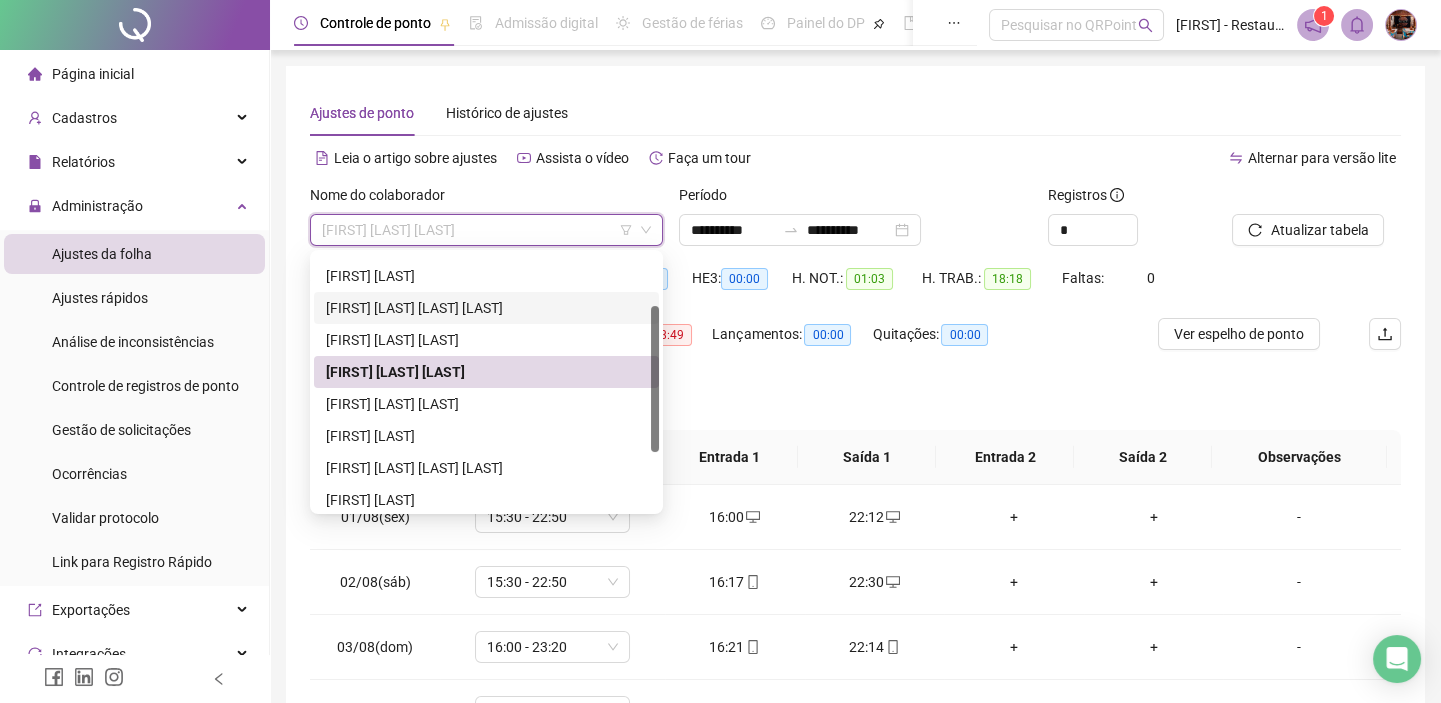 click on "[FIRST] [LAST] [LAST] [LAST]" at bounding box center [486, 308] 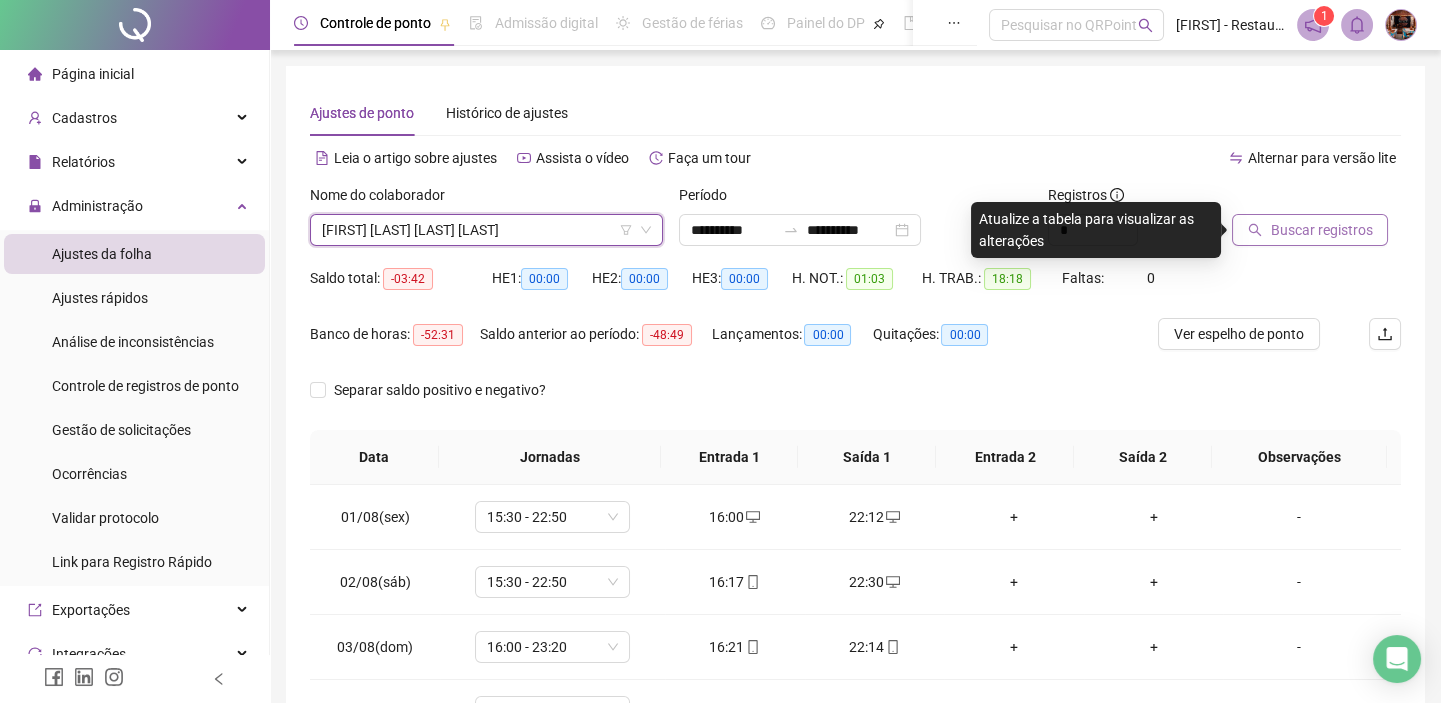 click on "Buscar registros" at bounding box center [1321, 230] 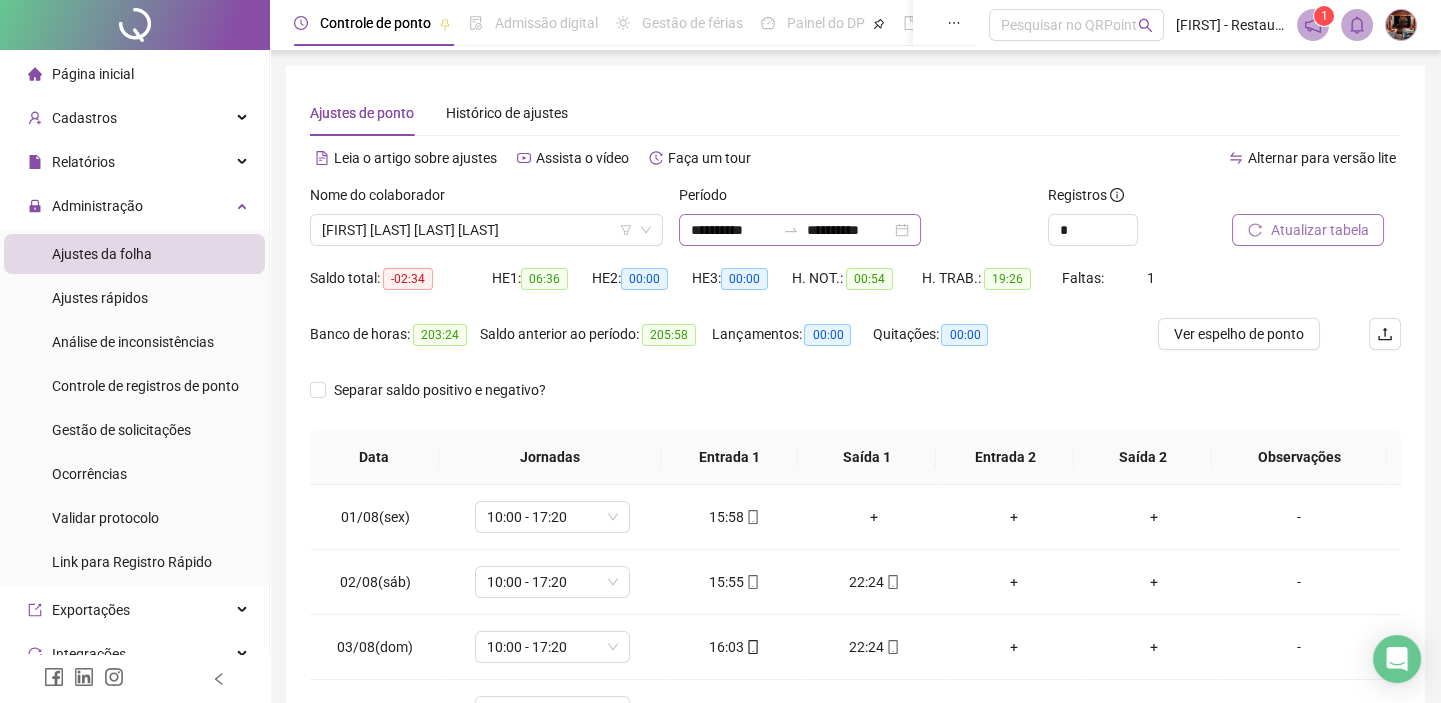 click on "**********" at bounding box center (800, 230) 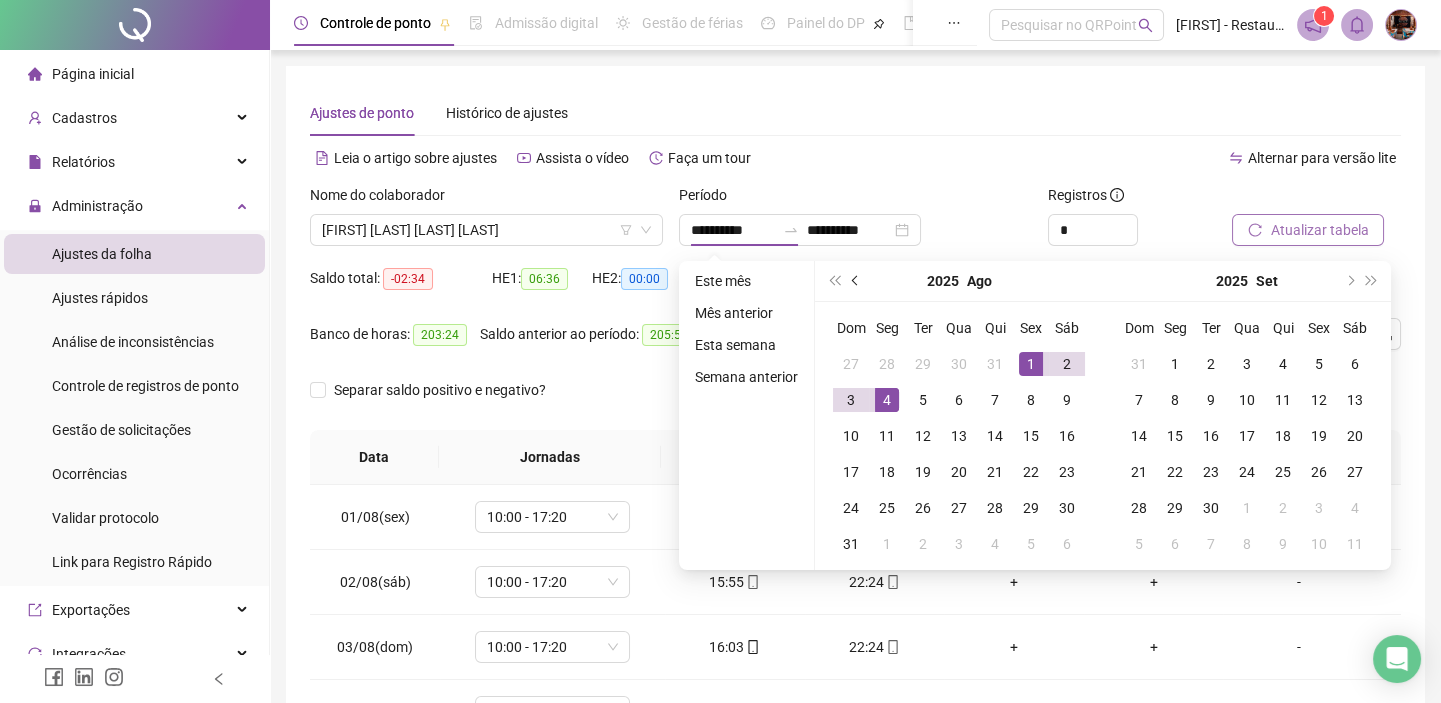 click at bounding box center (857, 281) 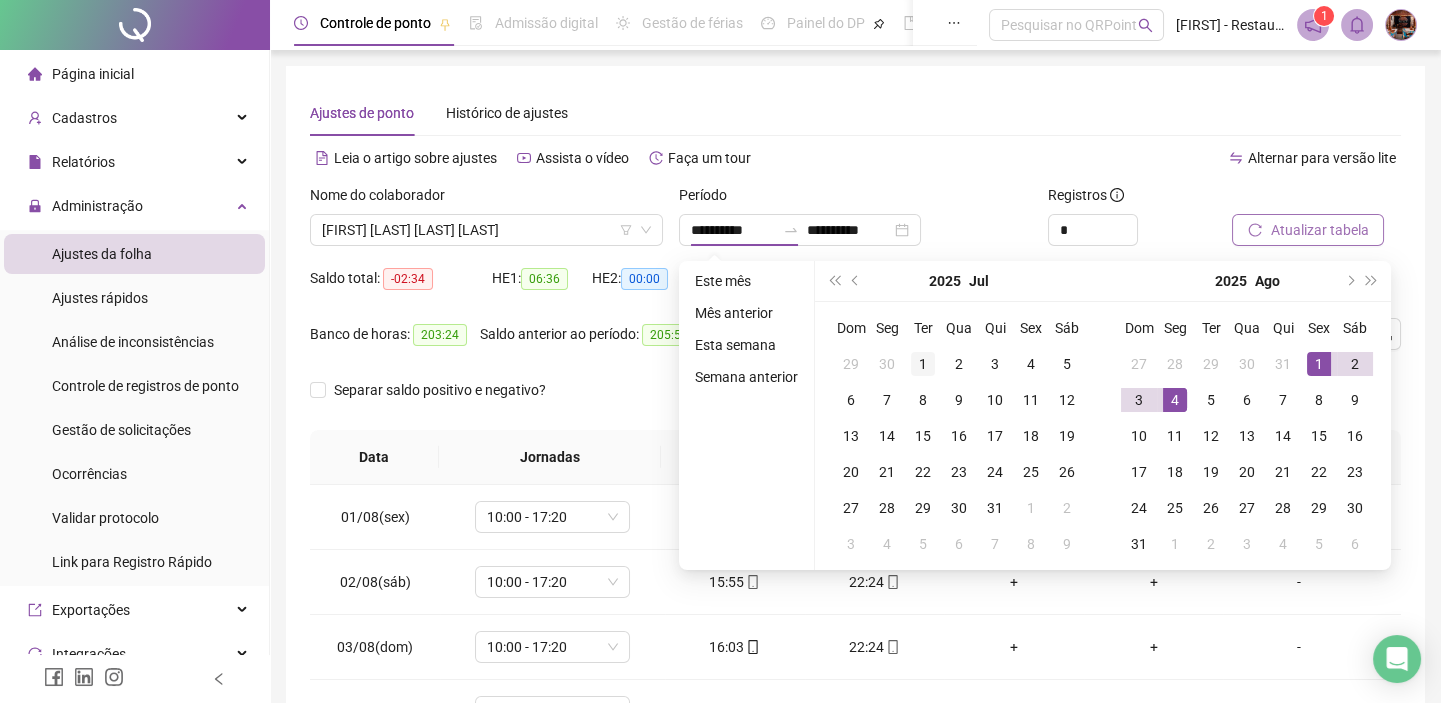 type on "**********" 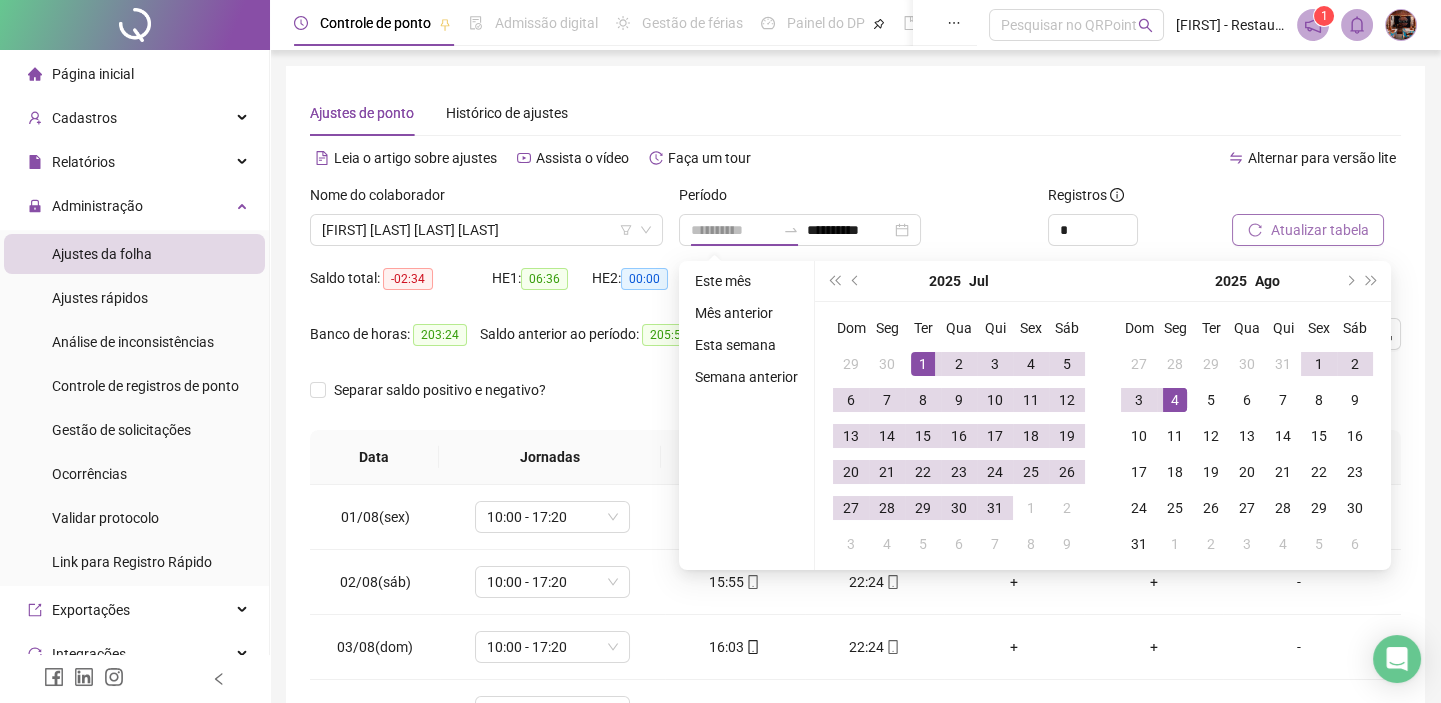 click on "1" at bounding box center (923, 364) 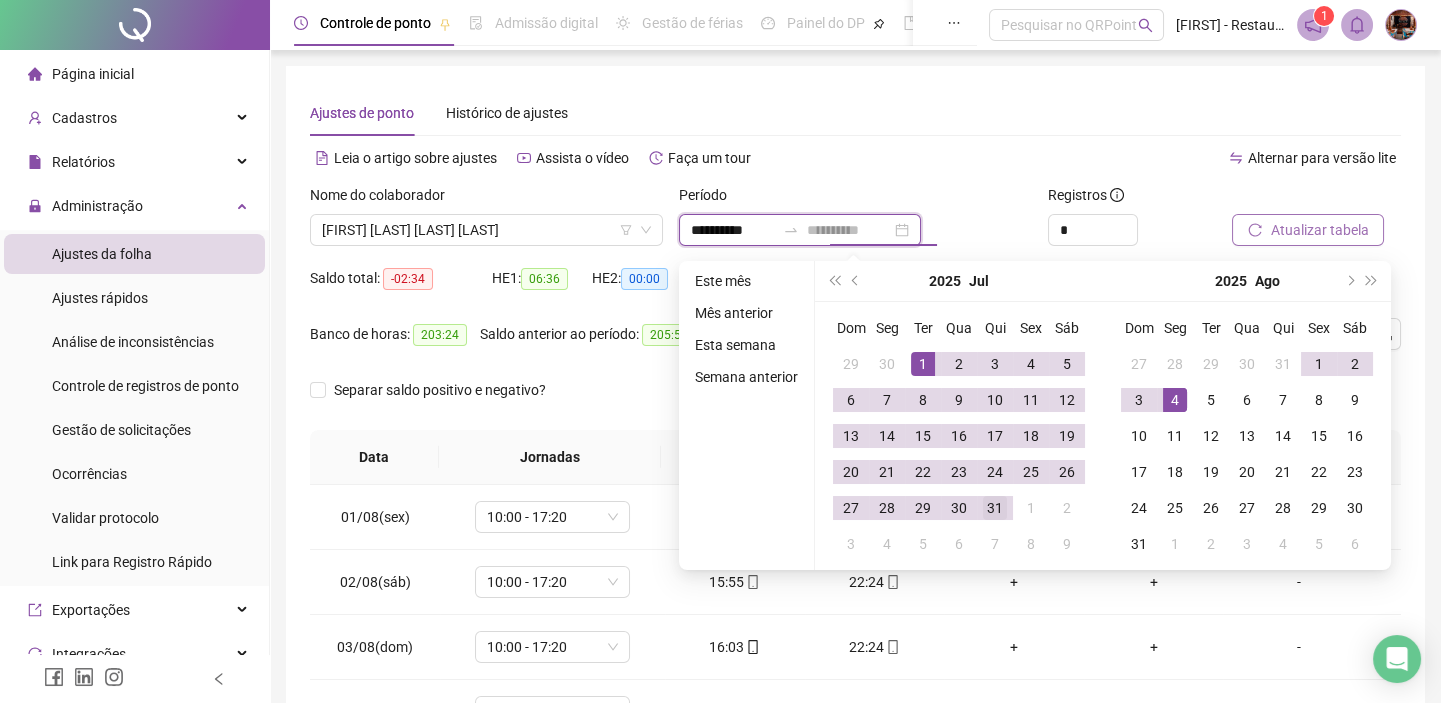 type on "**********" 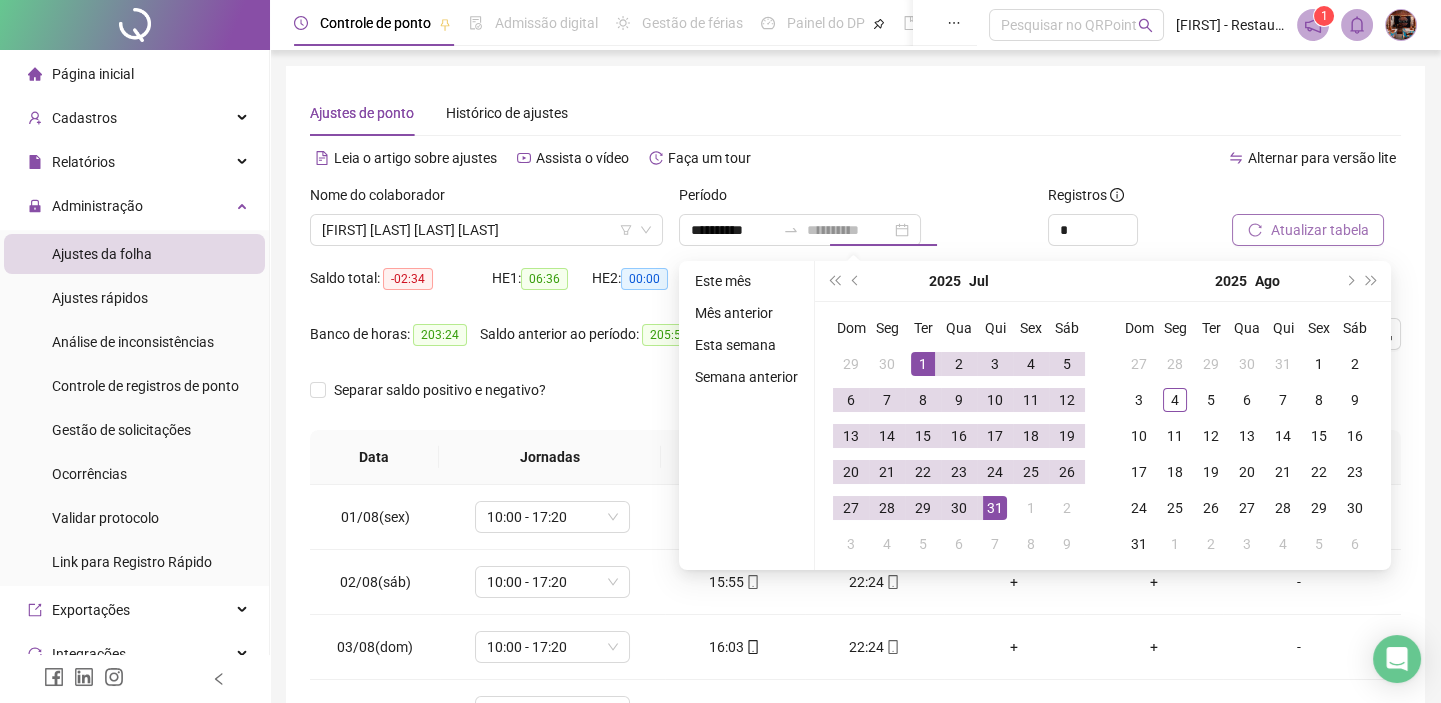 click on "31" at bounding box center (995, 508) 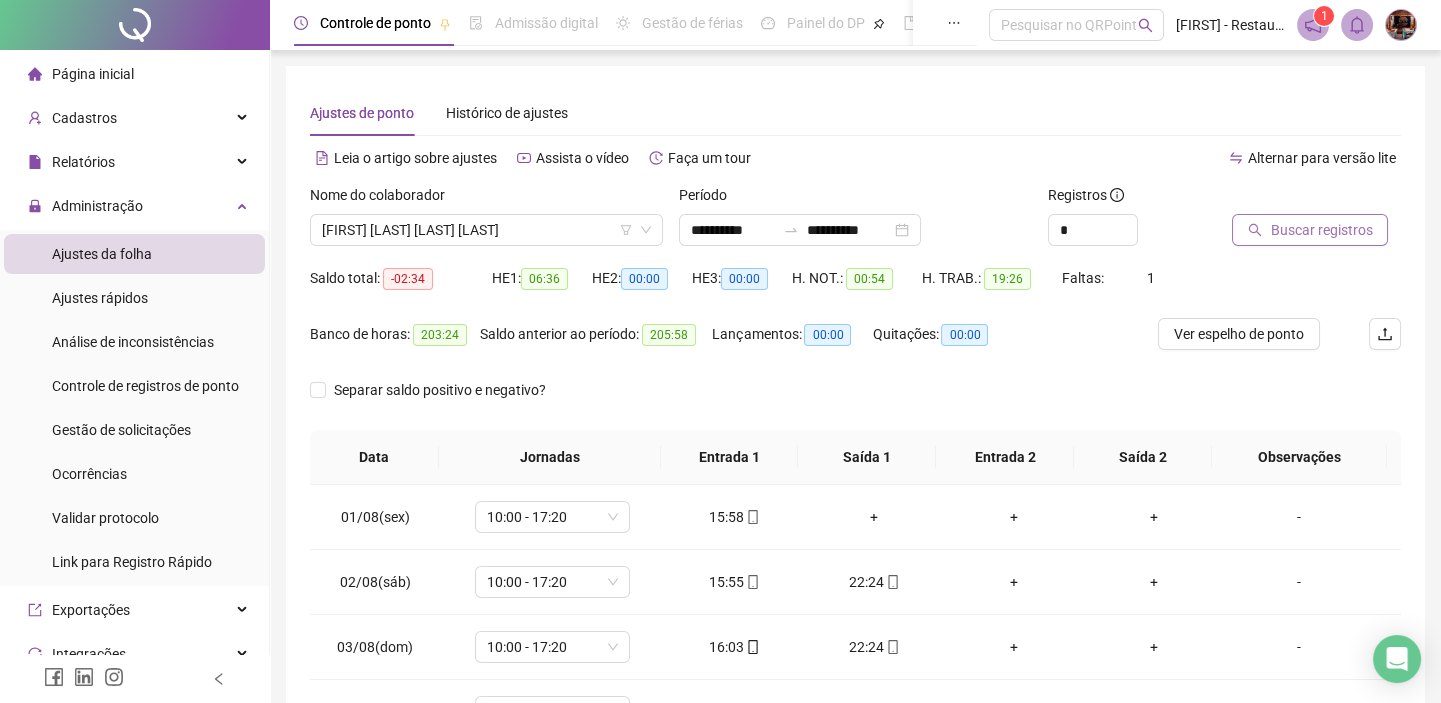 click on "Buscar registros" at bounding box center (1321, 230) 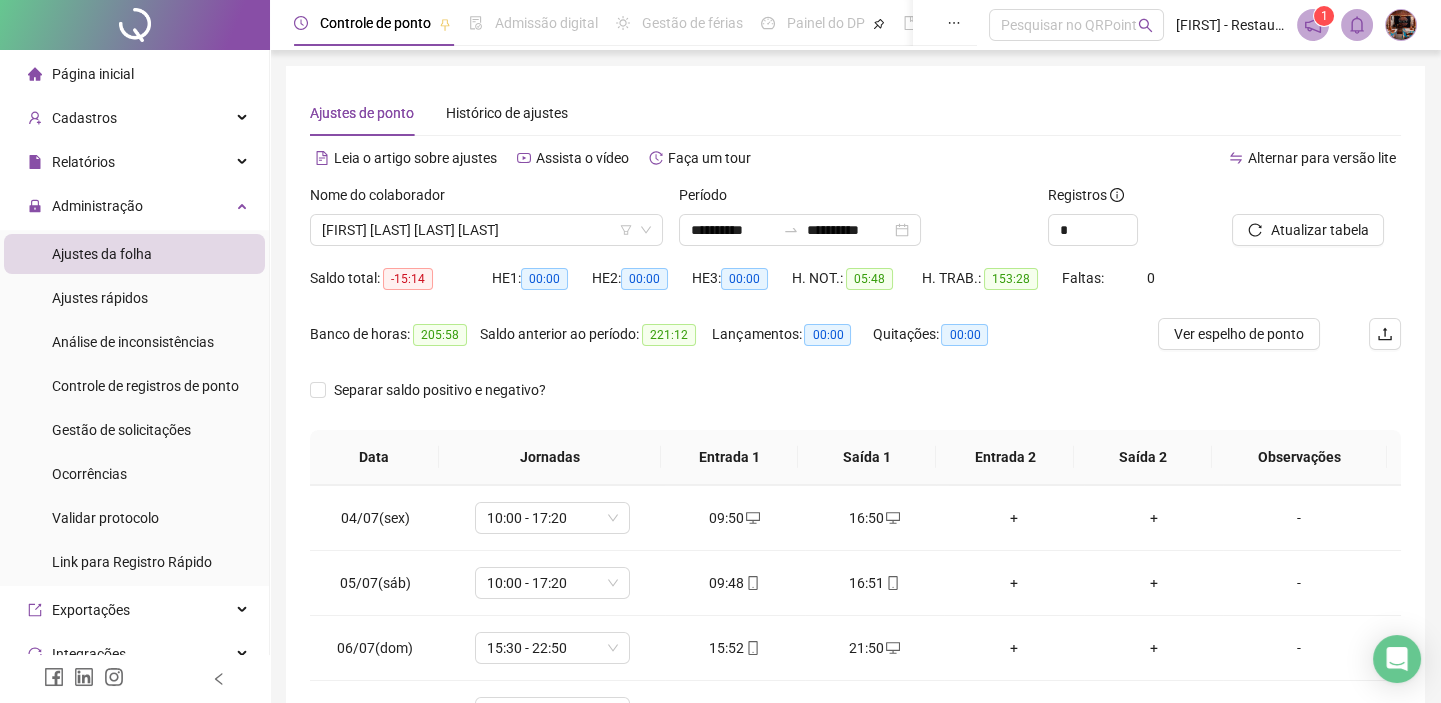 scroll, scrollTop: 0, scrollLeft: 0, axis: both 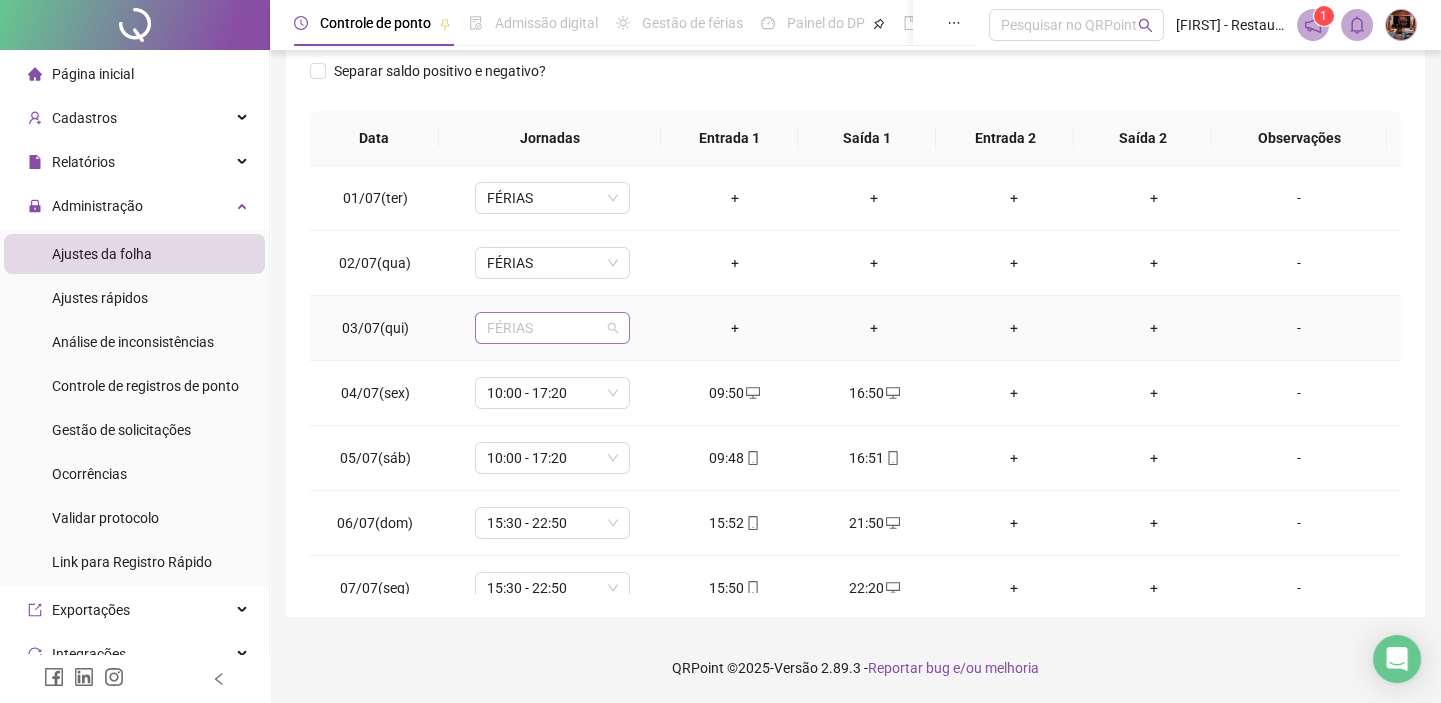 click on "FÉRIAS" at bounding box center (552, 328) 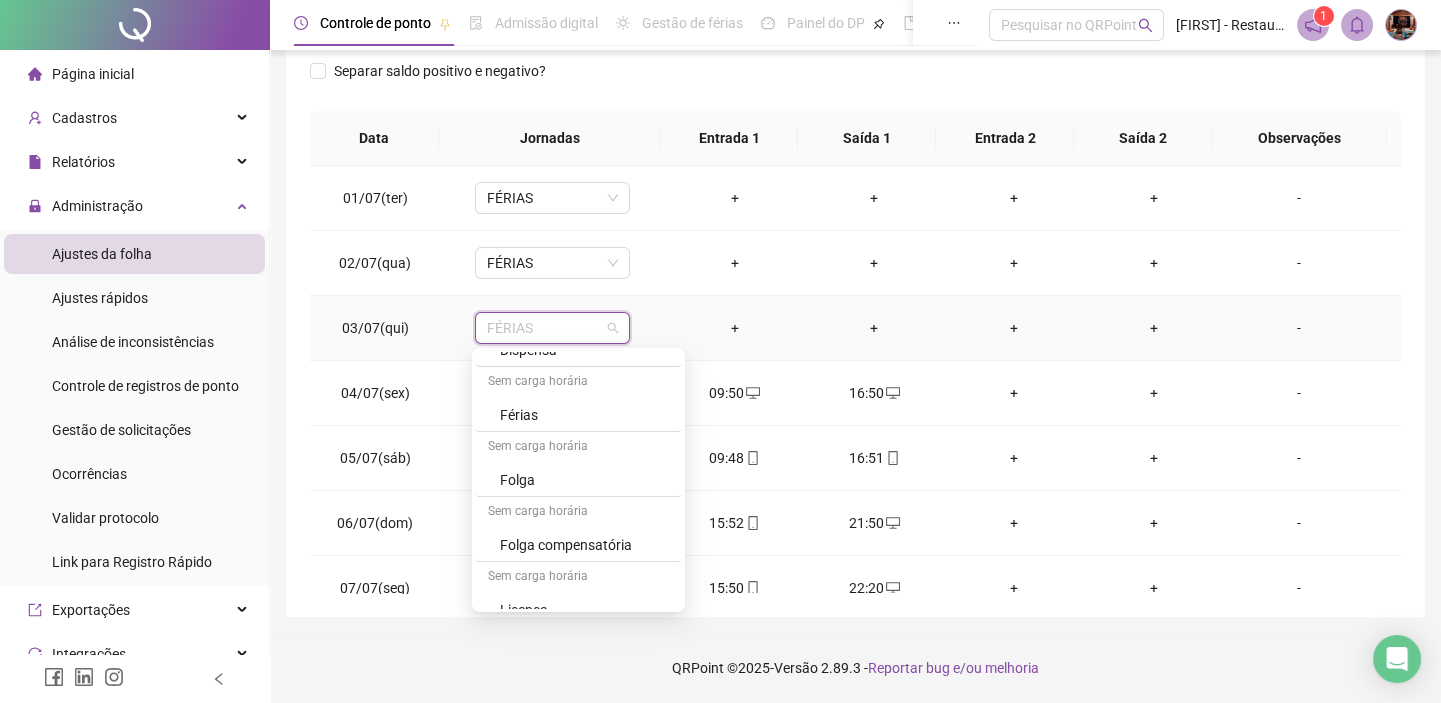 scroll, scrollTop: 2015, scrollLeft: 0, axis: vertical 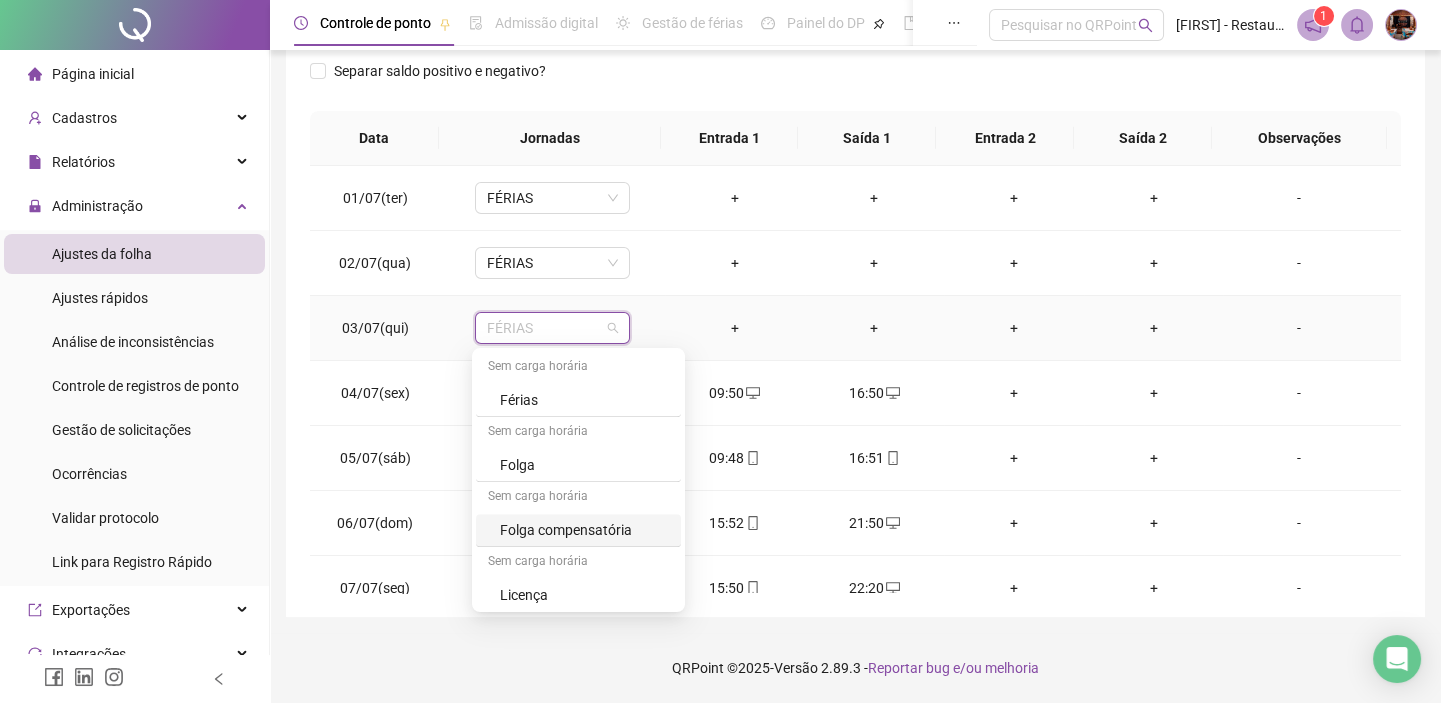 click on "Folga compensatória" at bounding box center (584, 530) 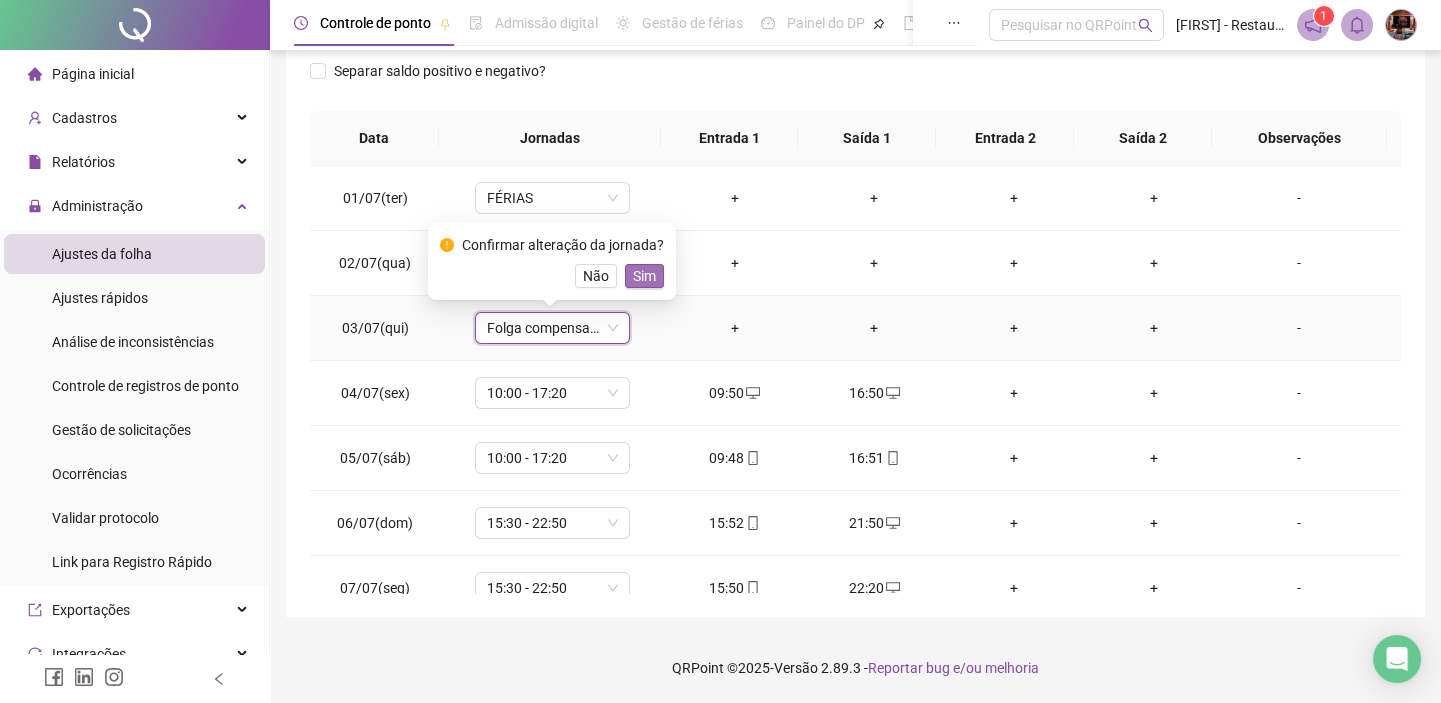 click on "Sim" at bounding box center (644, 276) 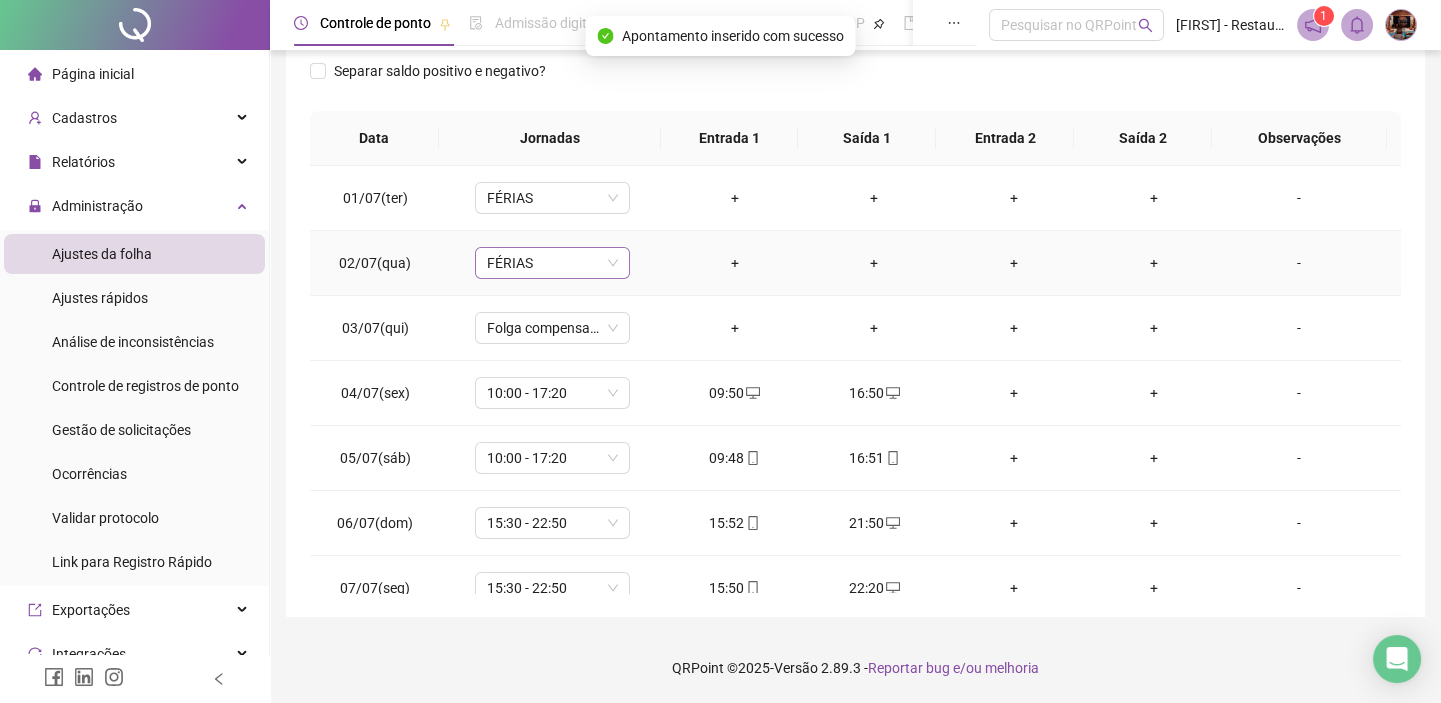 click on "FÉRIAS" at bounding box center (552, 263) 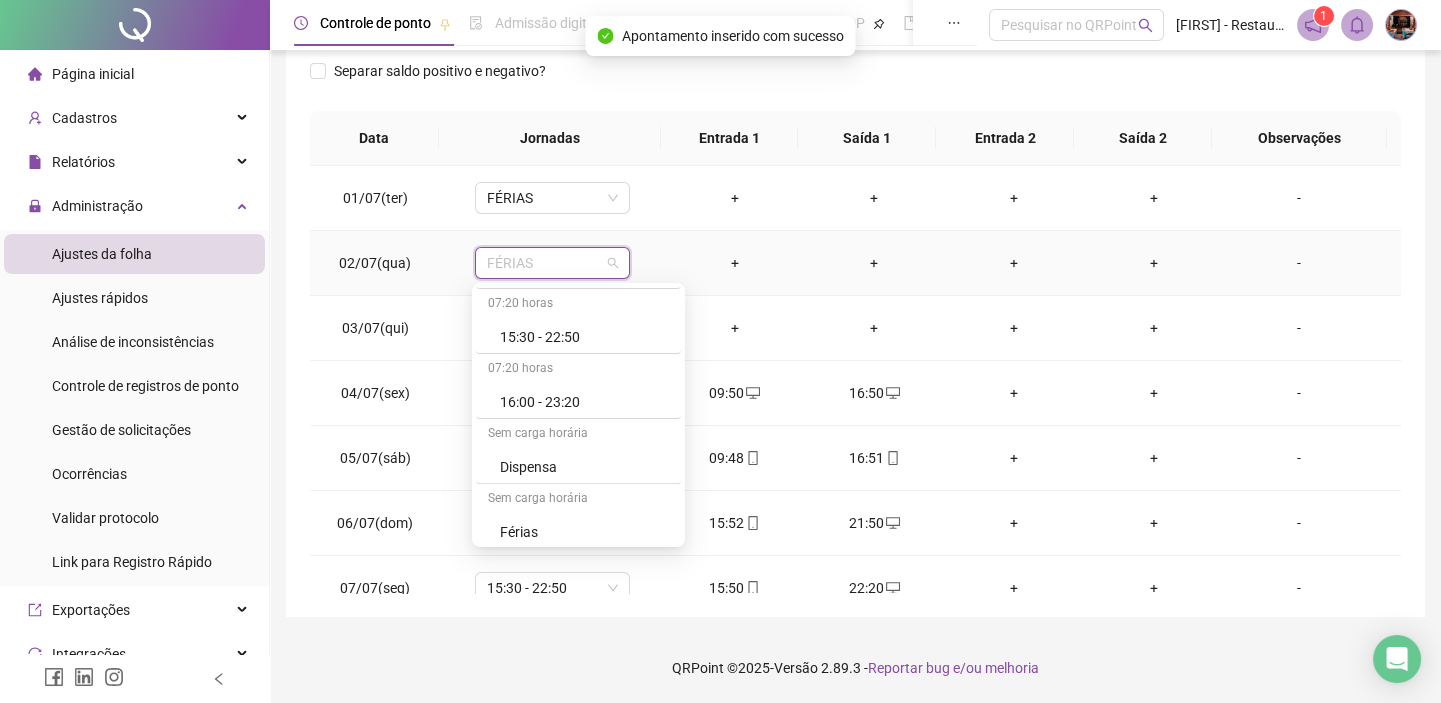 scroll, scrollTop: 2015, scrollLeft: 0, axis: vertical 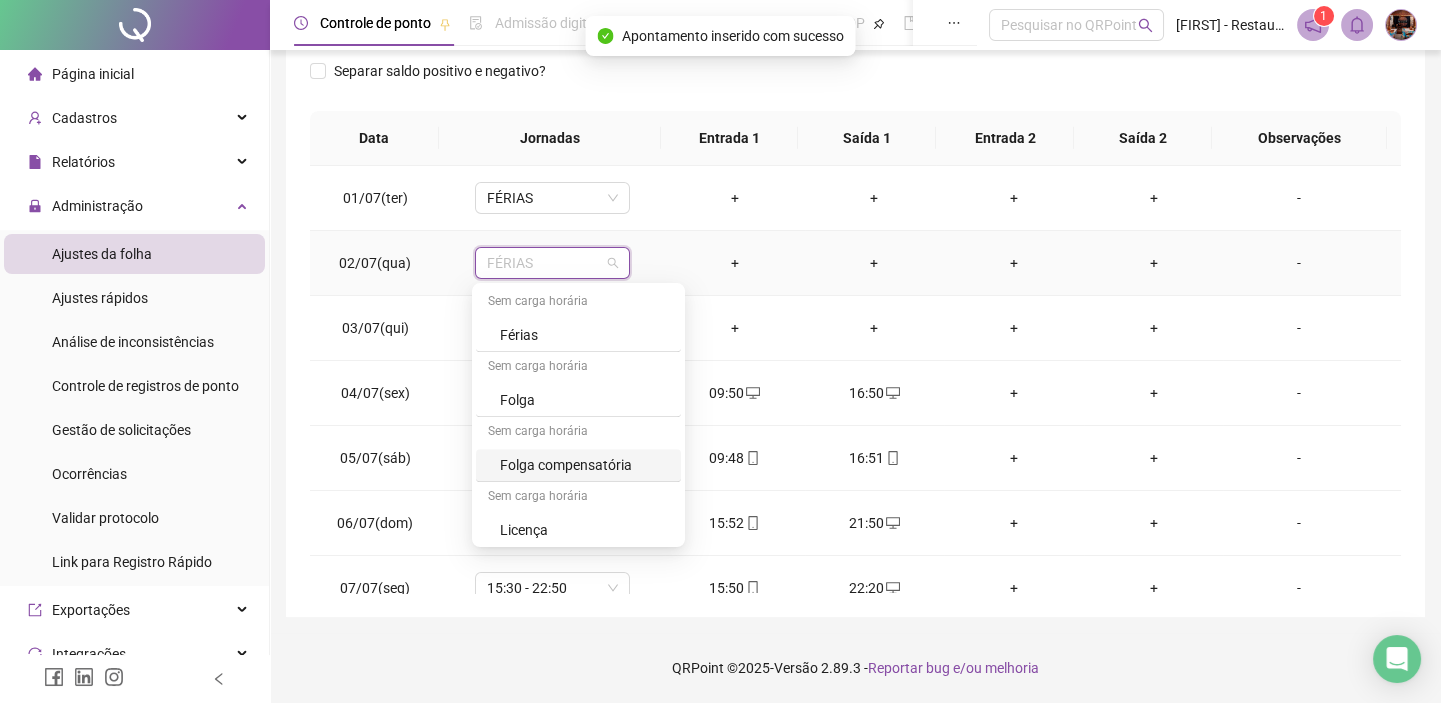 click on "Folga compensatória" at bounding box center [584, 465] 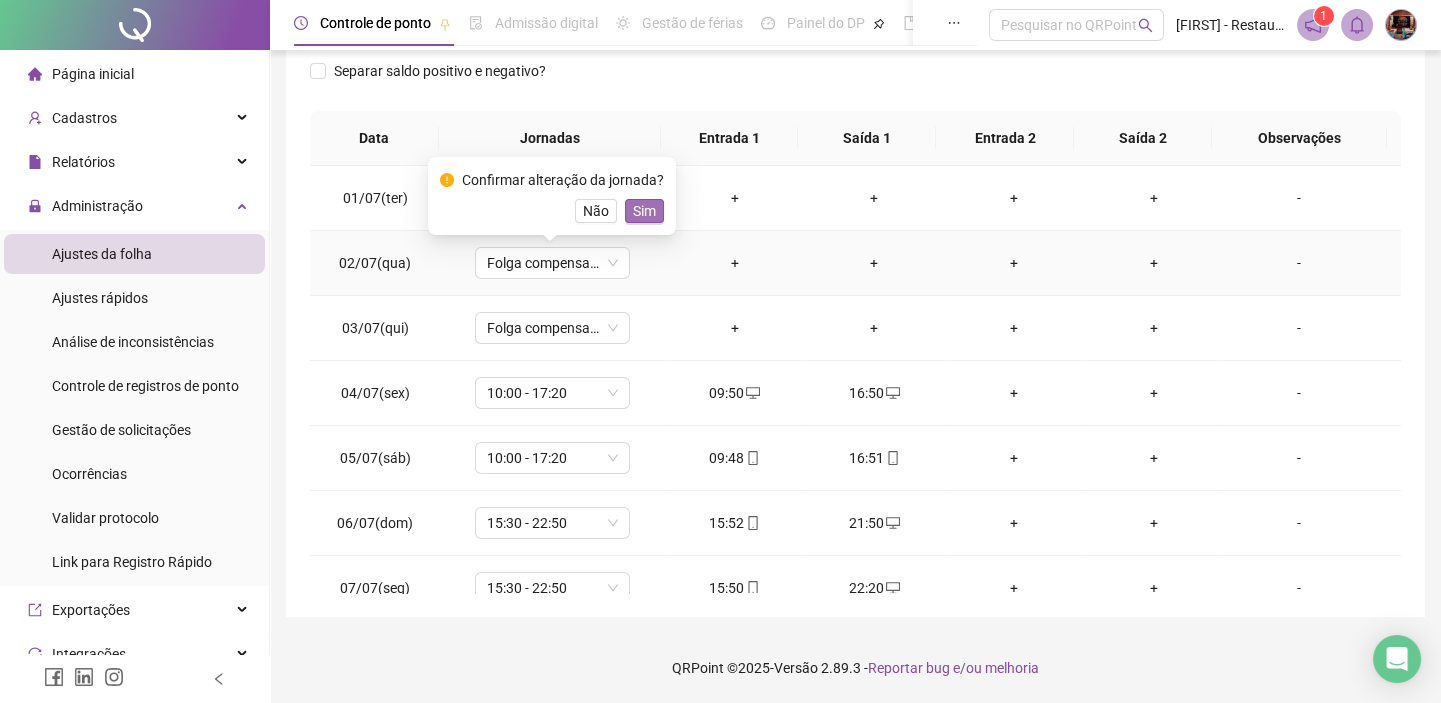 click on "Sim" at bounding box center [644, 211] 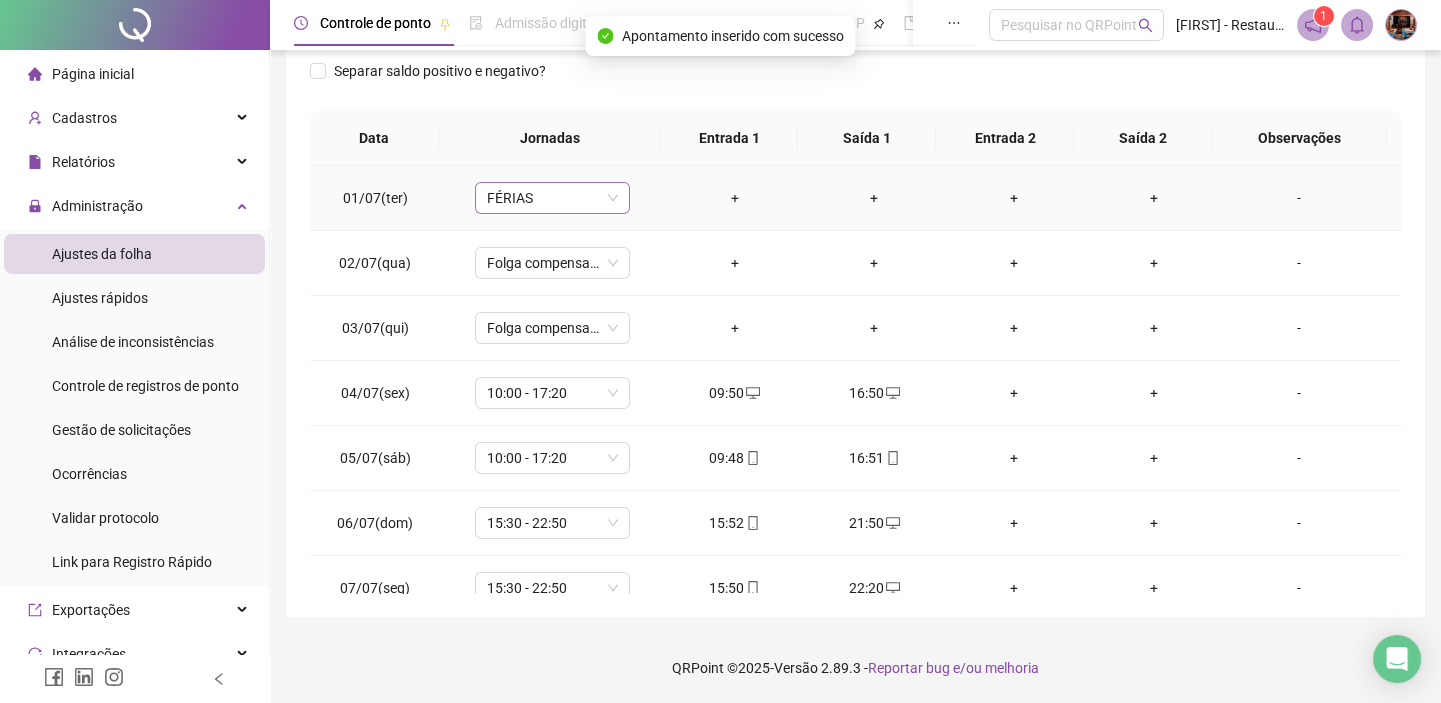 click on "FÉRIAS" at bounding box center (552, 198) 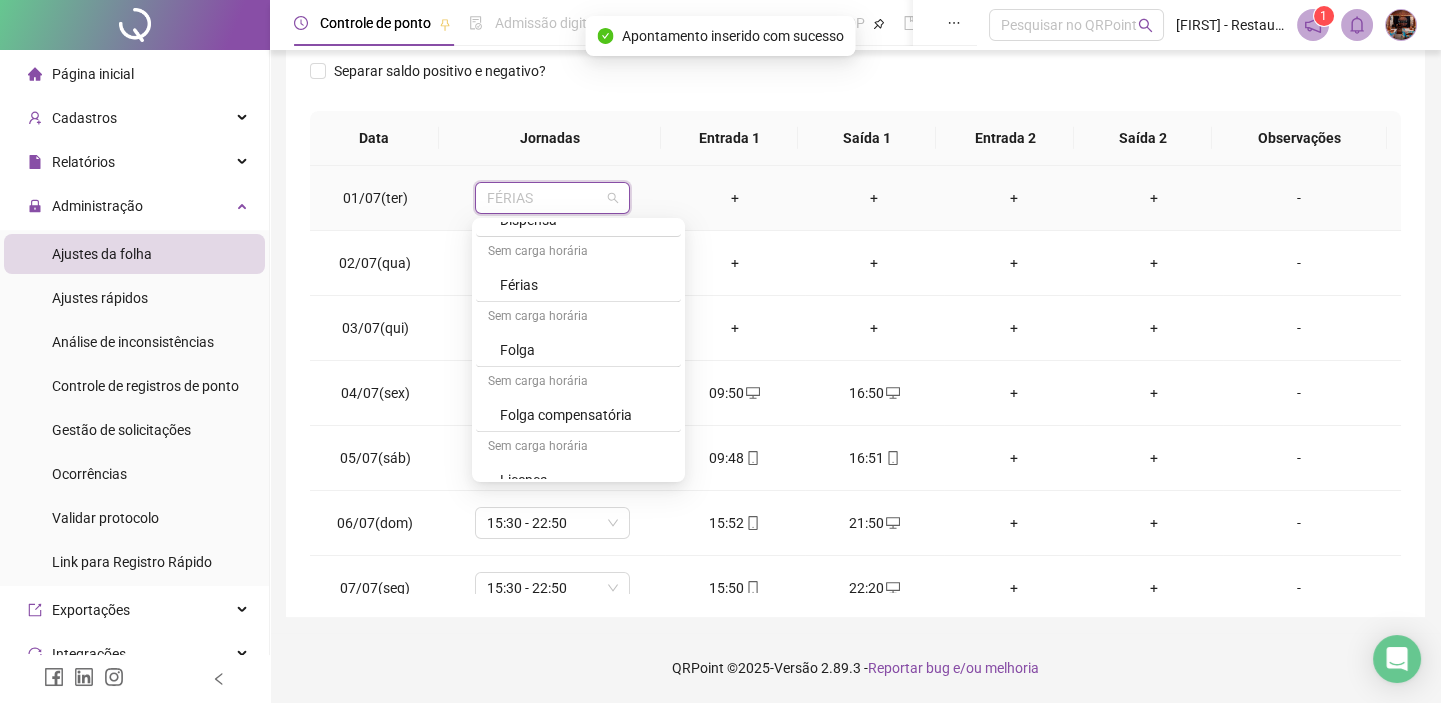 scroll, scrollTop: 2015, scrollLeft: 0, axis: vertical 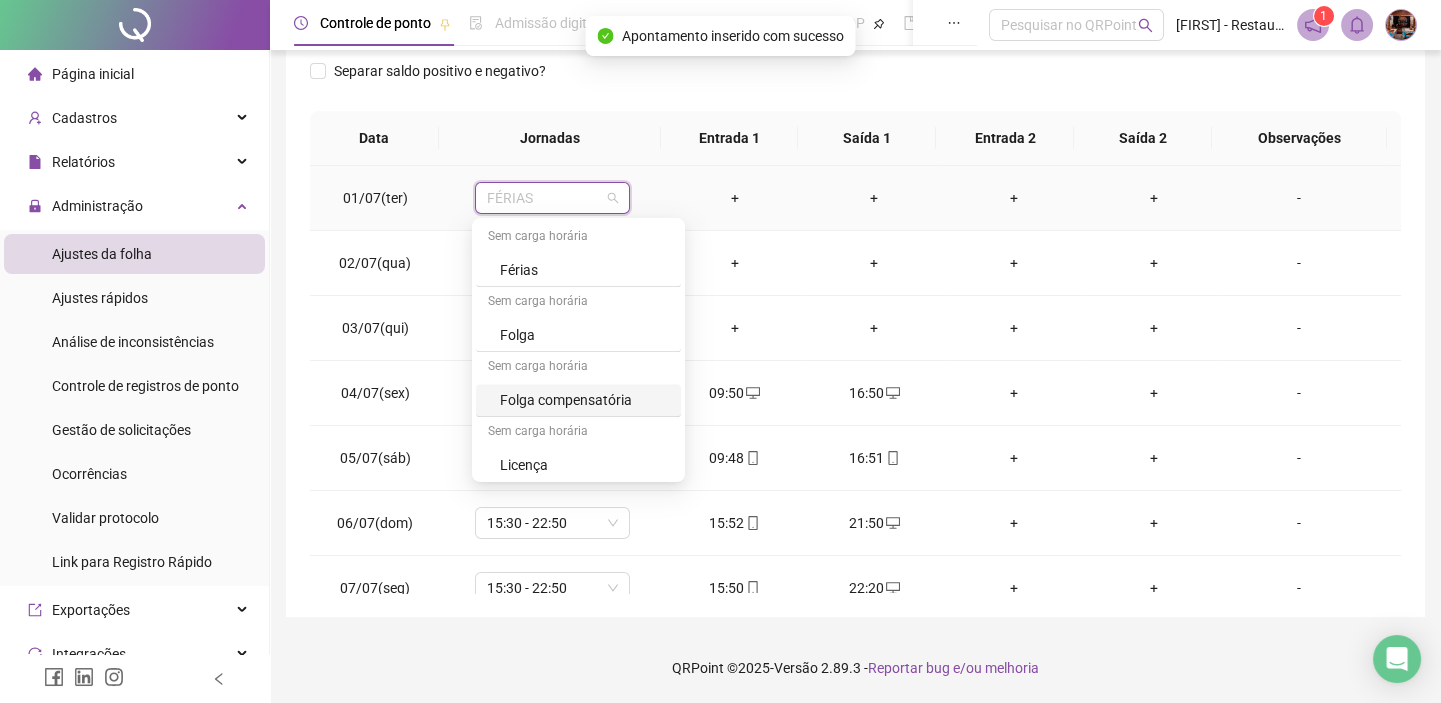 click on "Folga compensatória" at bounding box center (584, 400) 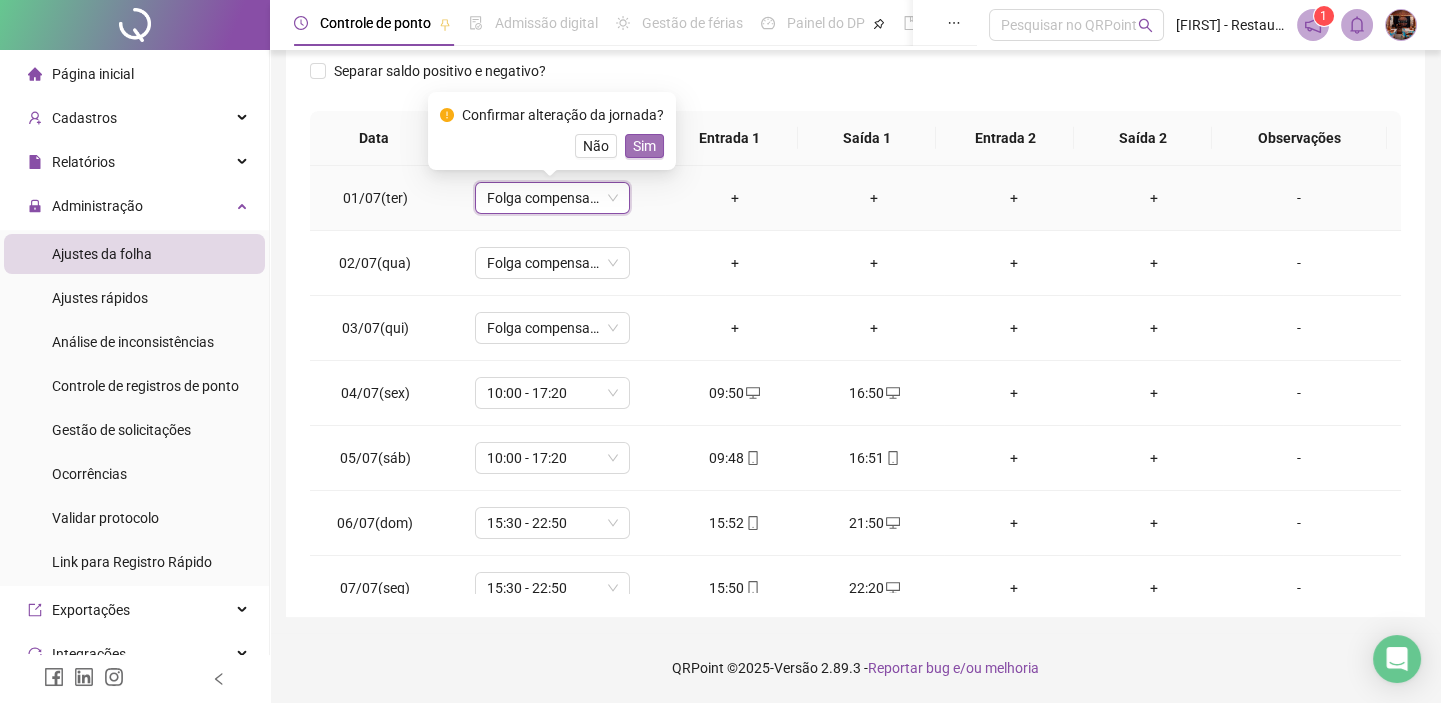 click on "Sim" at bounding box center (644, 146) 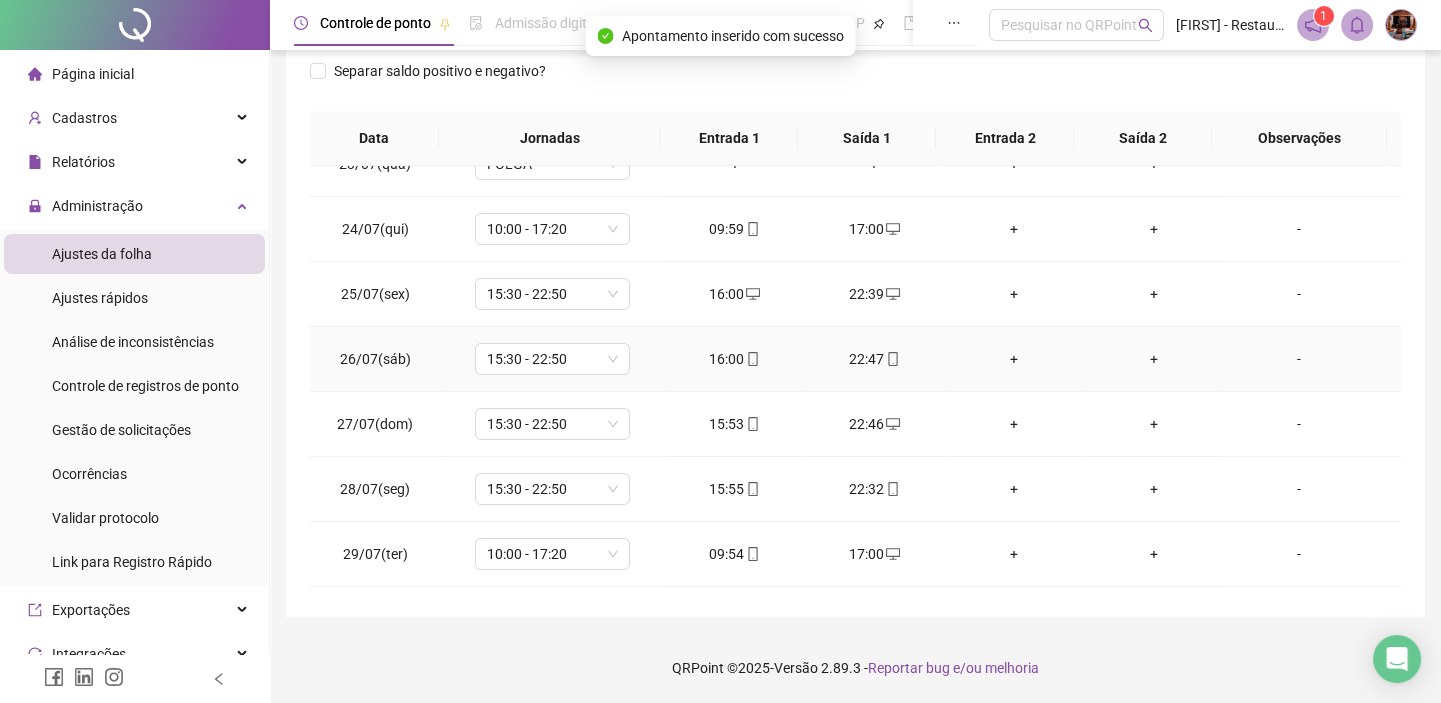 scroll, scrollTop: 1584, scrollLeft: 0, axis: vertical 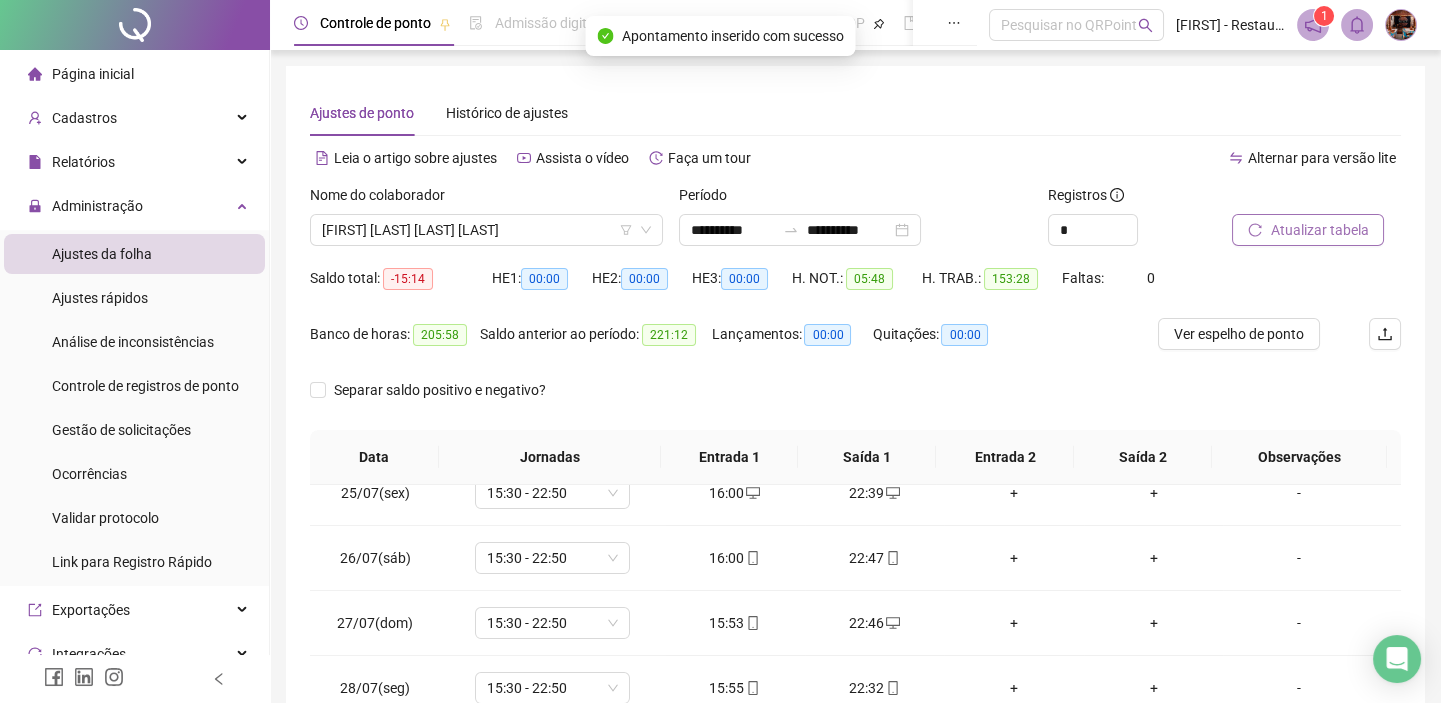 click on "Atualizar tabela" at bounding box center [1319, 230] 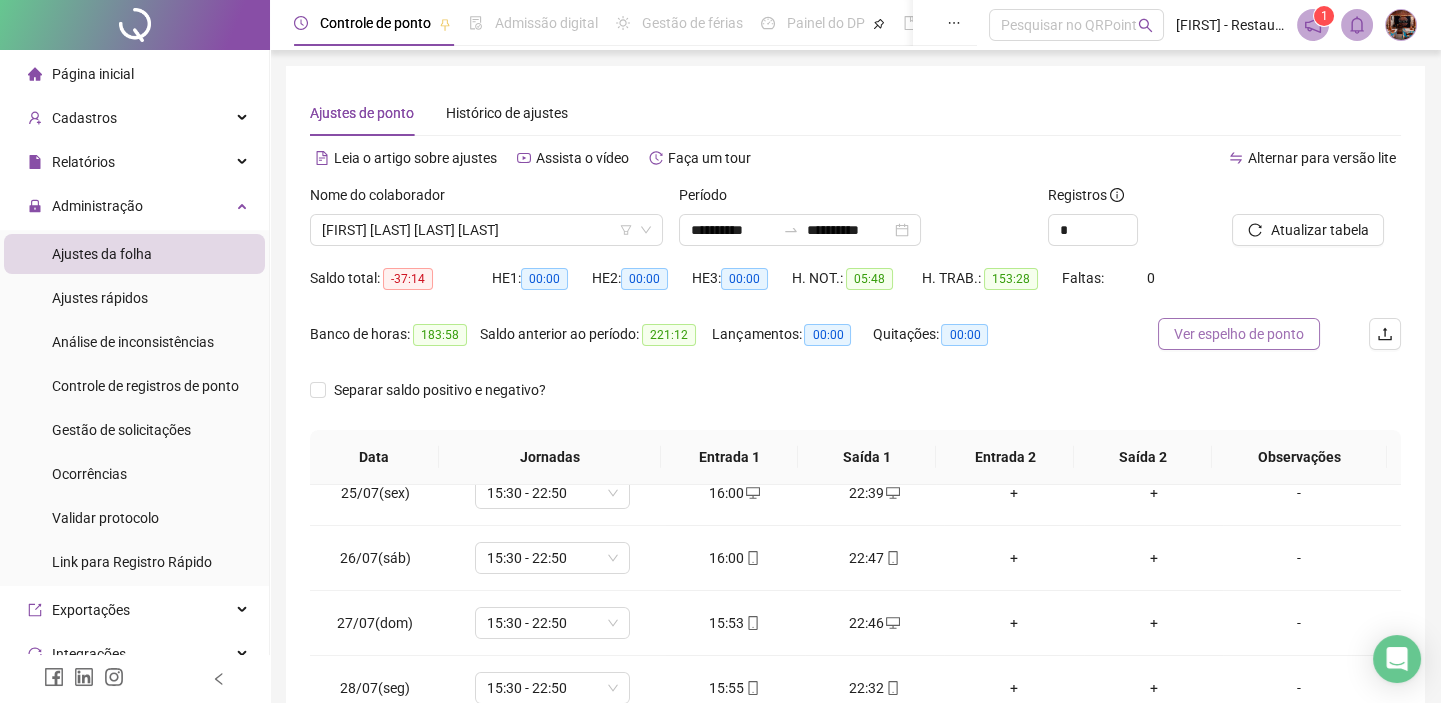 click on "Ver espelho de ponto" at bounding box center [1239, 334] 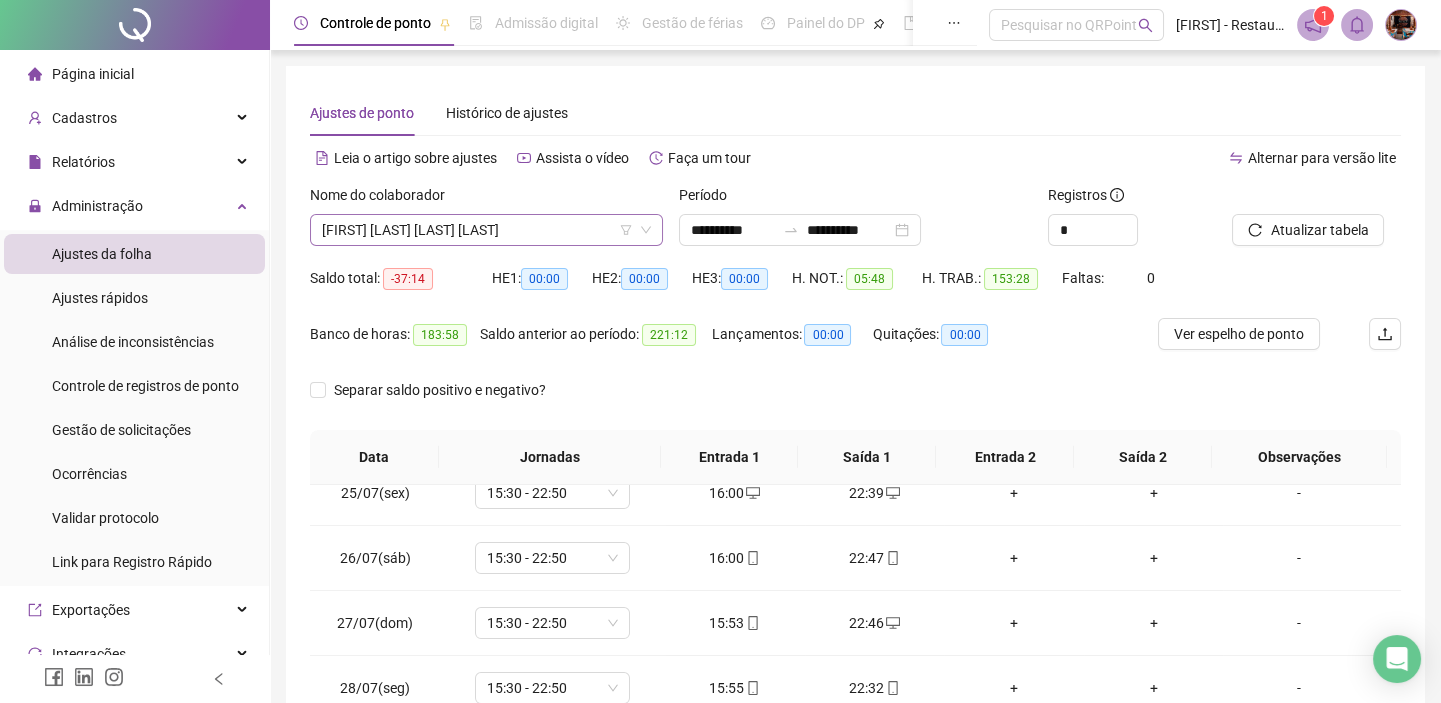 click on "[FIRST] [LAST] [LAST] [LAST]" at bounding box center [486, 230] 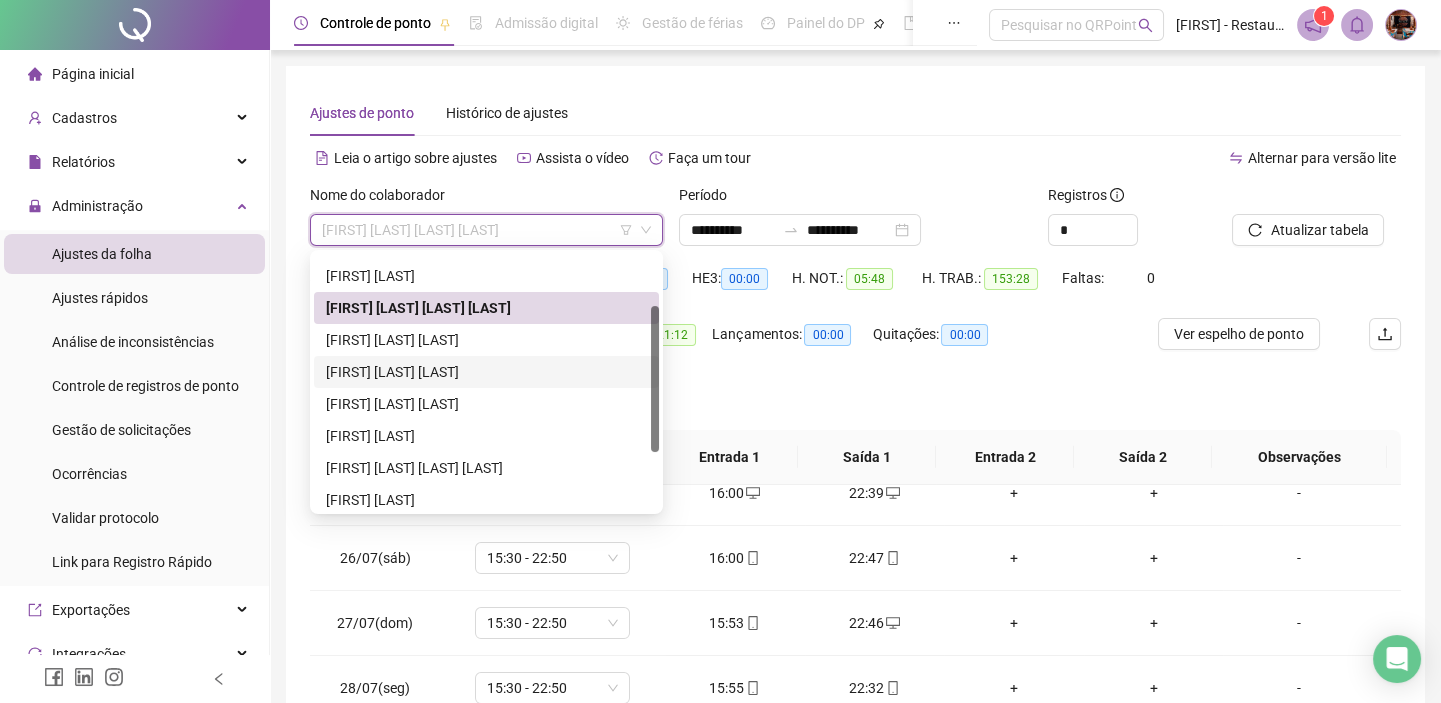 scroll, scrollTop: 0, scrollLeft: 0, axis: both 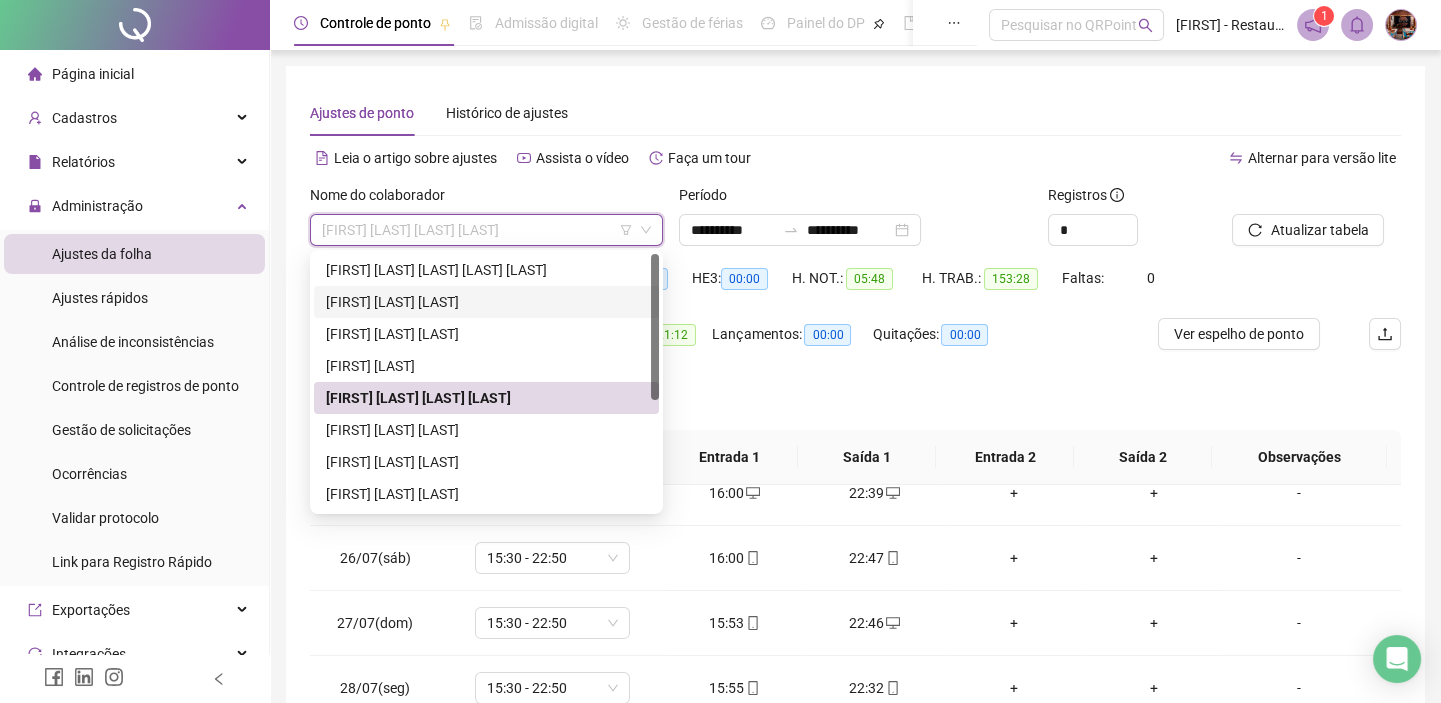 click on "[FIRST] [LAST] [LAST]" at bounding box center (486, 302) 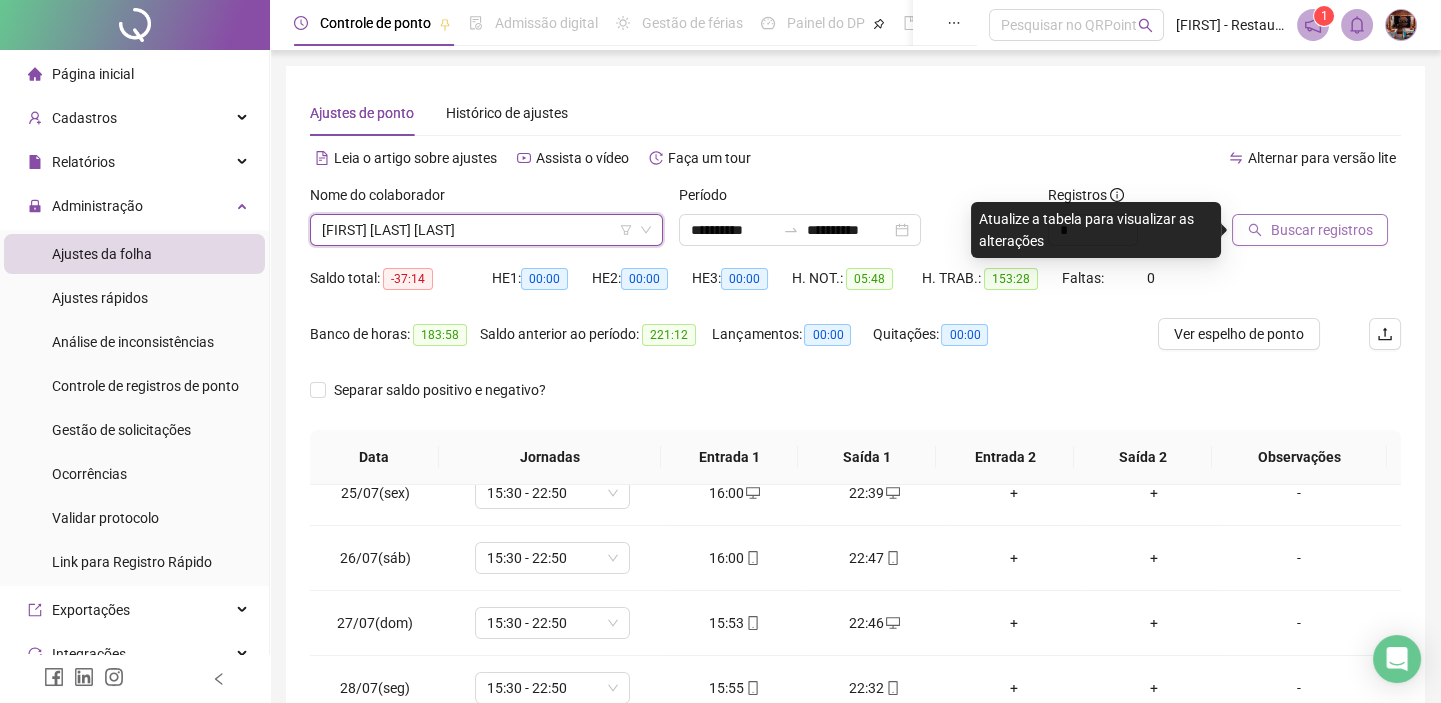 click on "Buscar registros" at bounding box center [1321, 230] 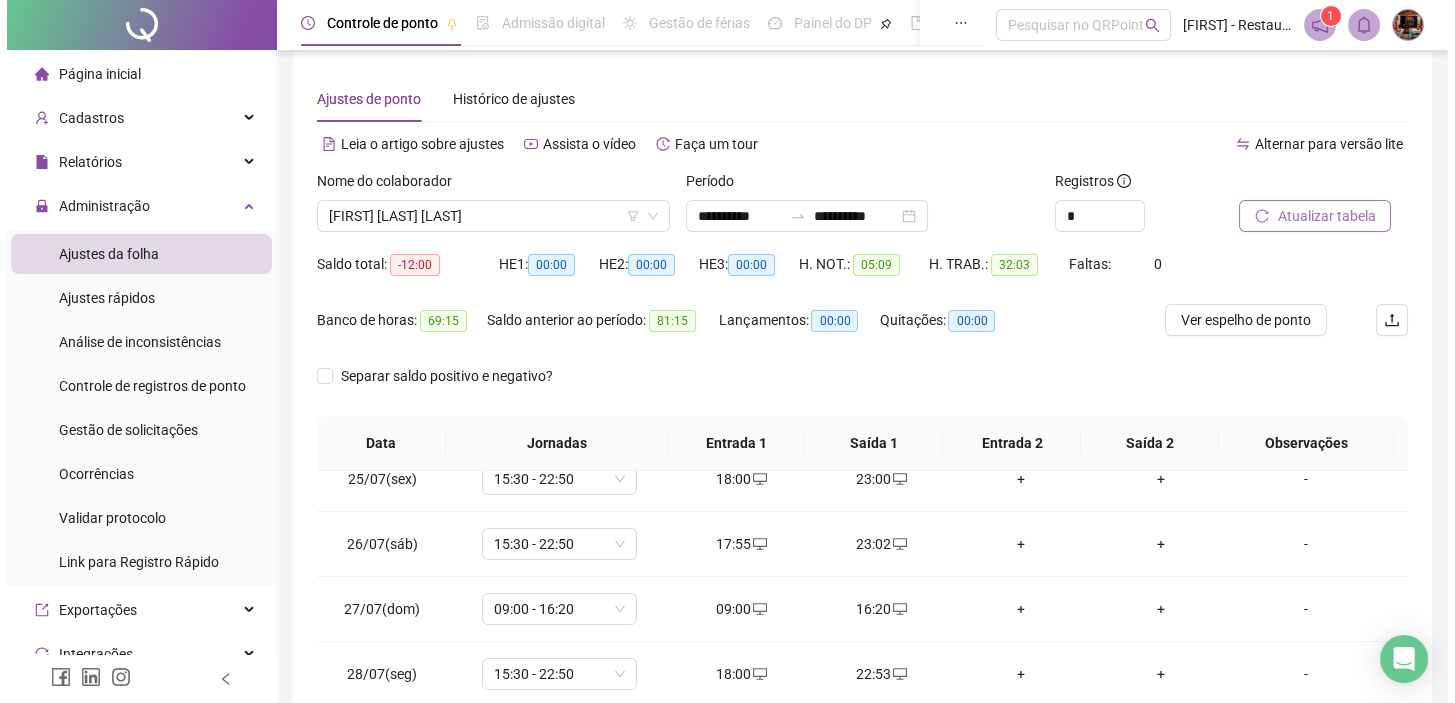 scroll, scrollTop: 0, scrollLeft: 0, axis: both 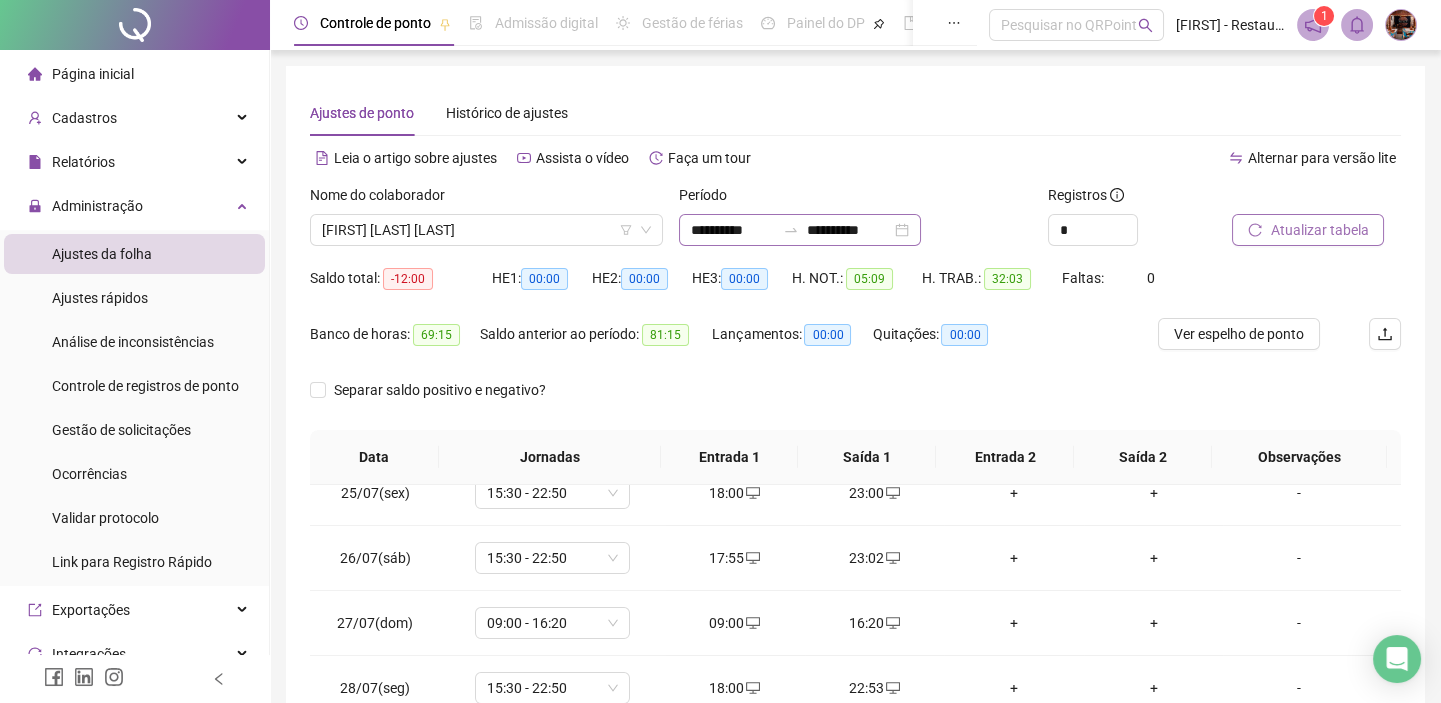 click on "**********" at bounding box center [800, 230] 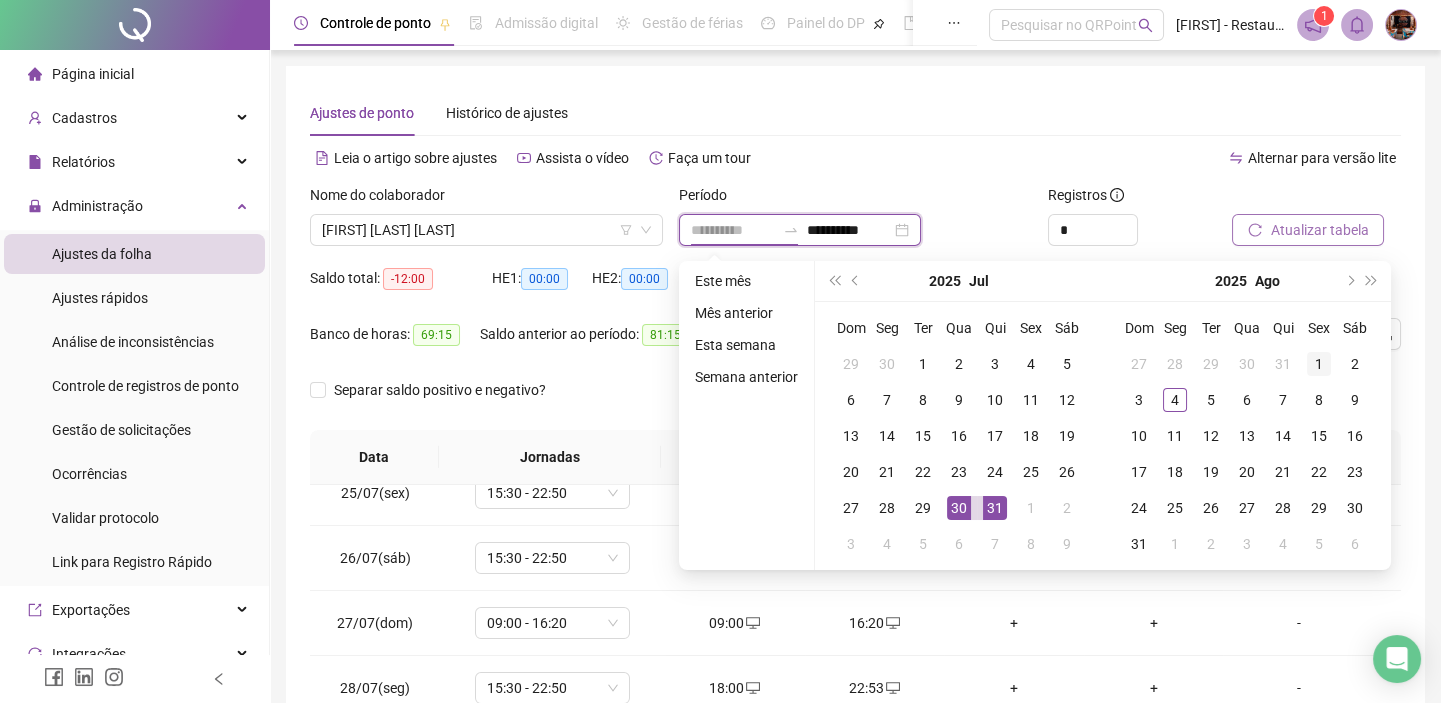 type on "**********" 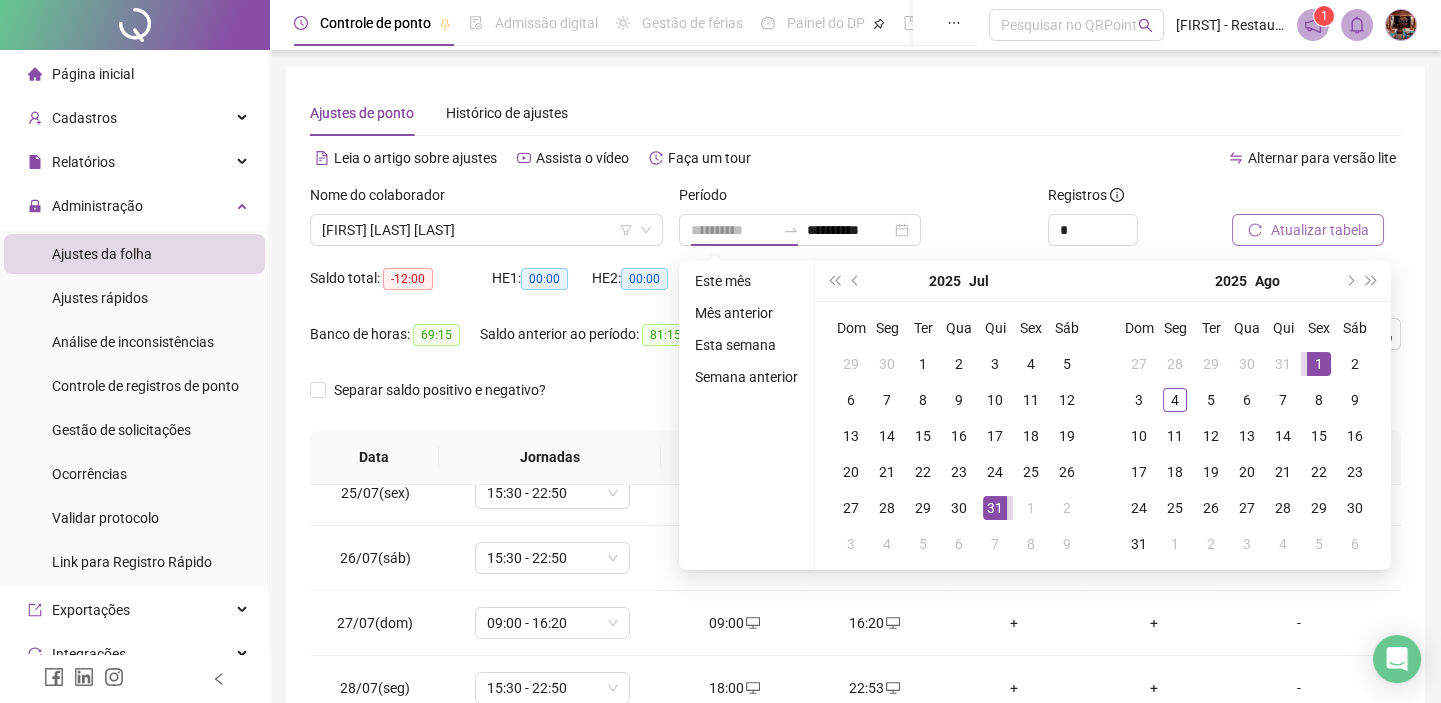 click on "1" at bounding box center [1319, 364] 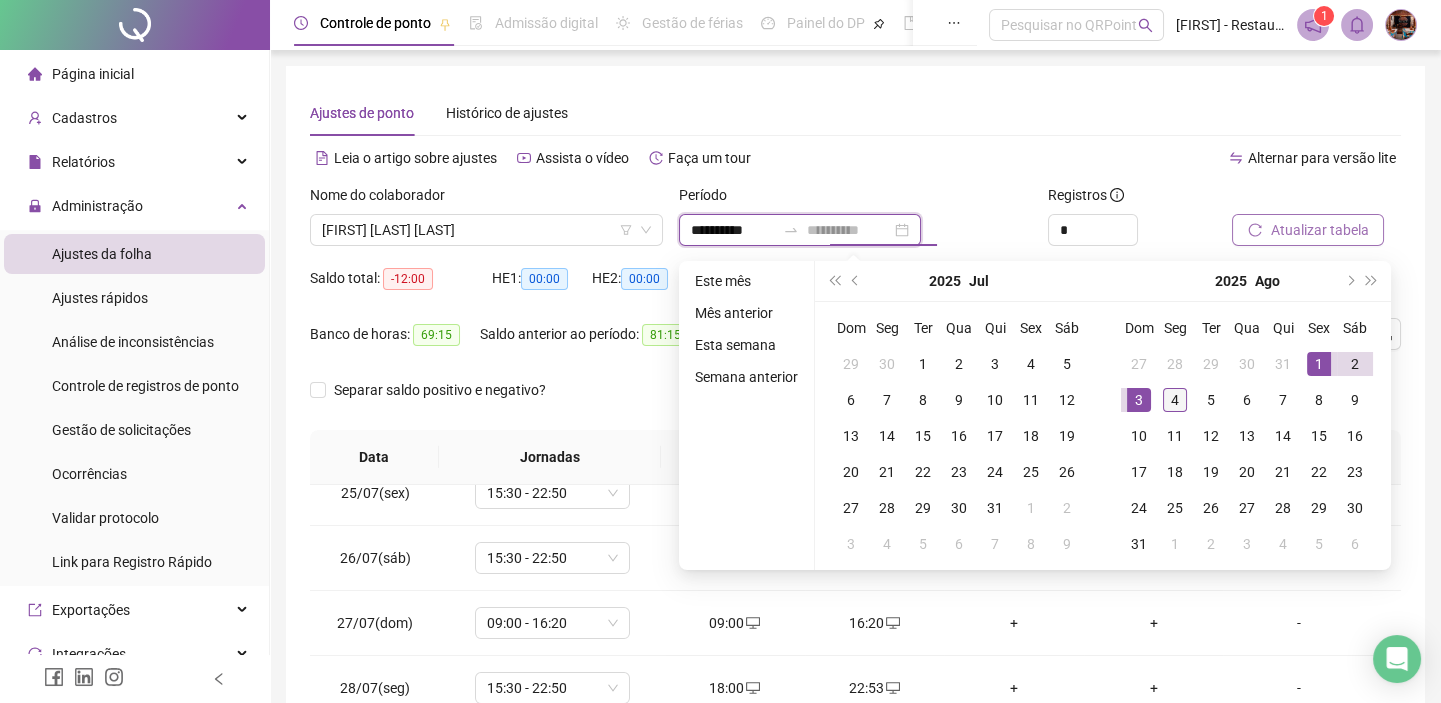 type on "**********" 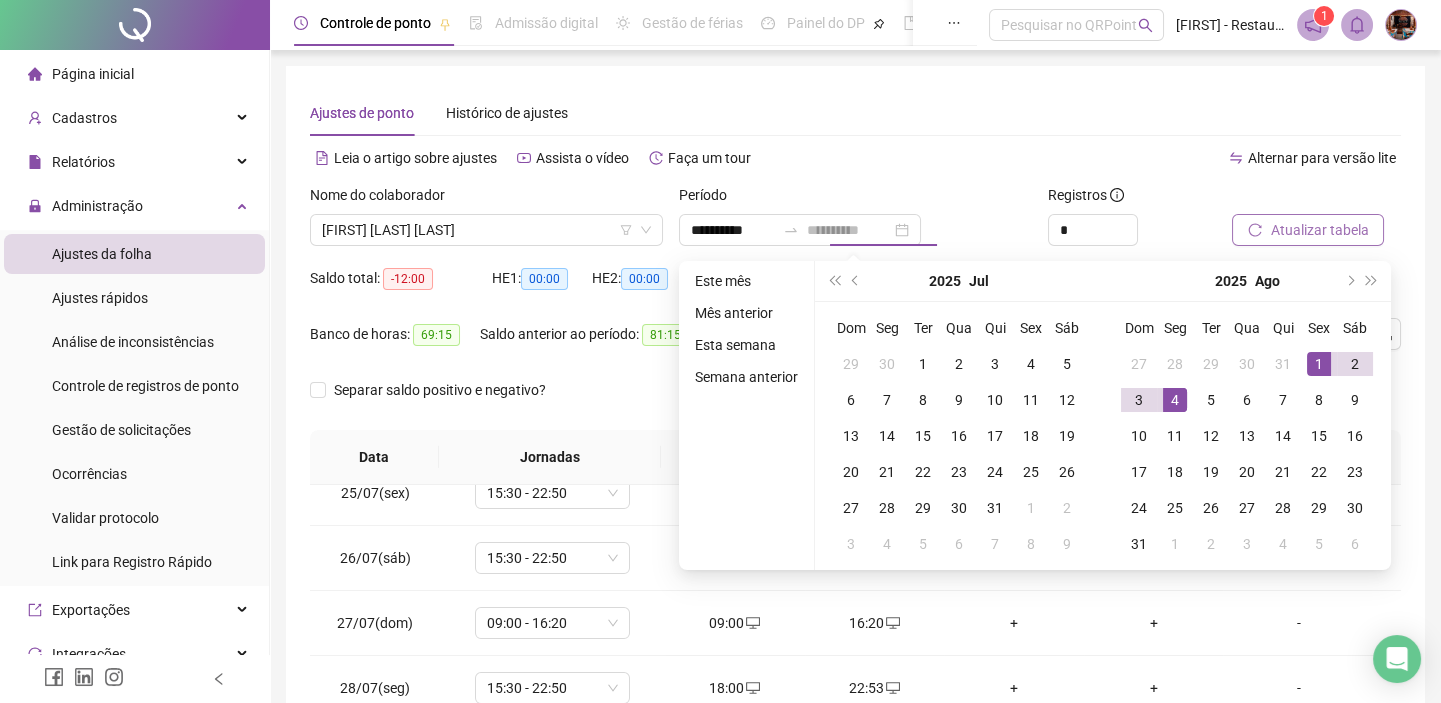 click on "4" at bounding box center (1175, 400) 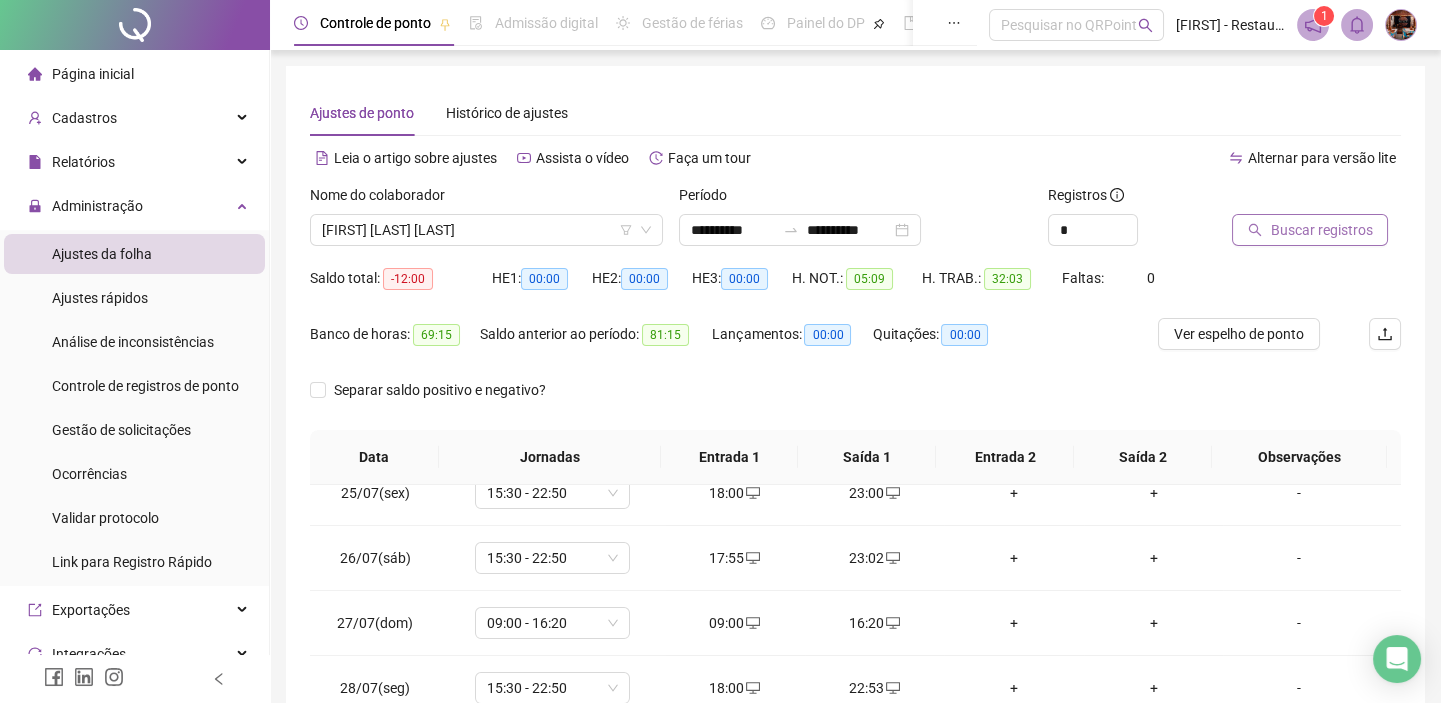 click on "Buscar registros" at bounding box center (1321, 230) 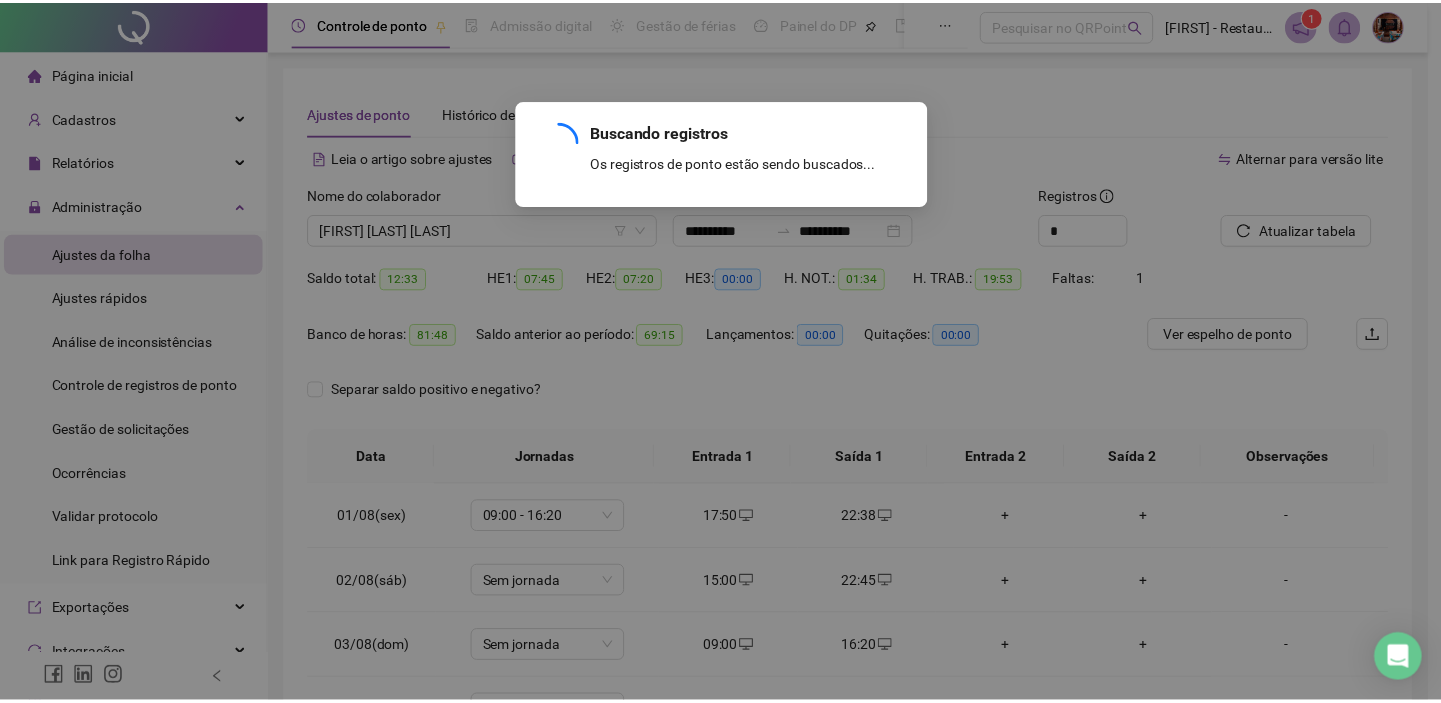 scroll, scrollTop: 0, scrollLeft: 0, axis: both 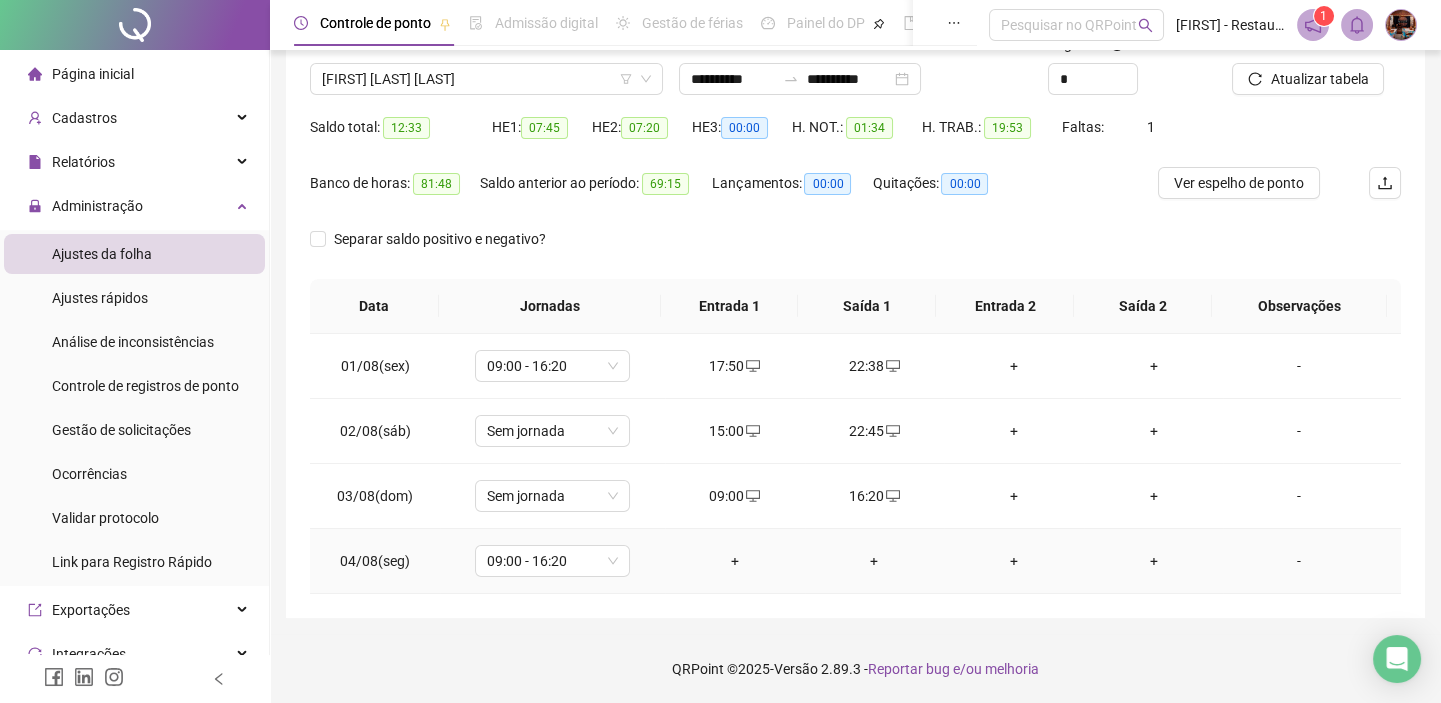 click on "+" at bounding box center (735, 561) 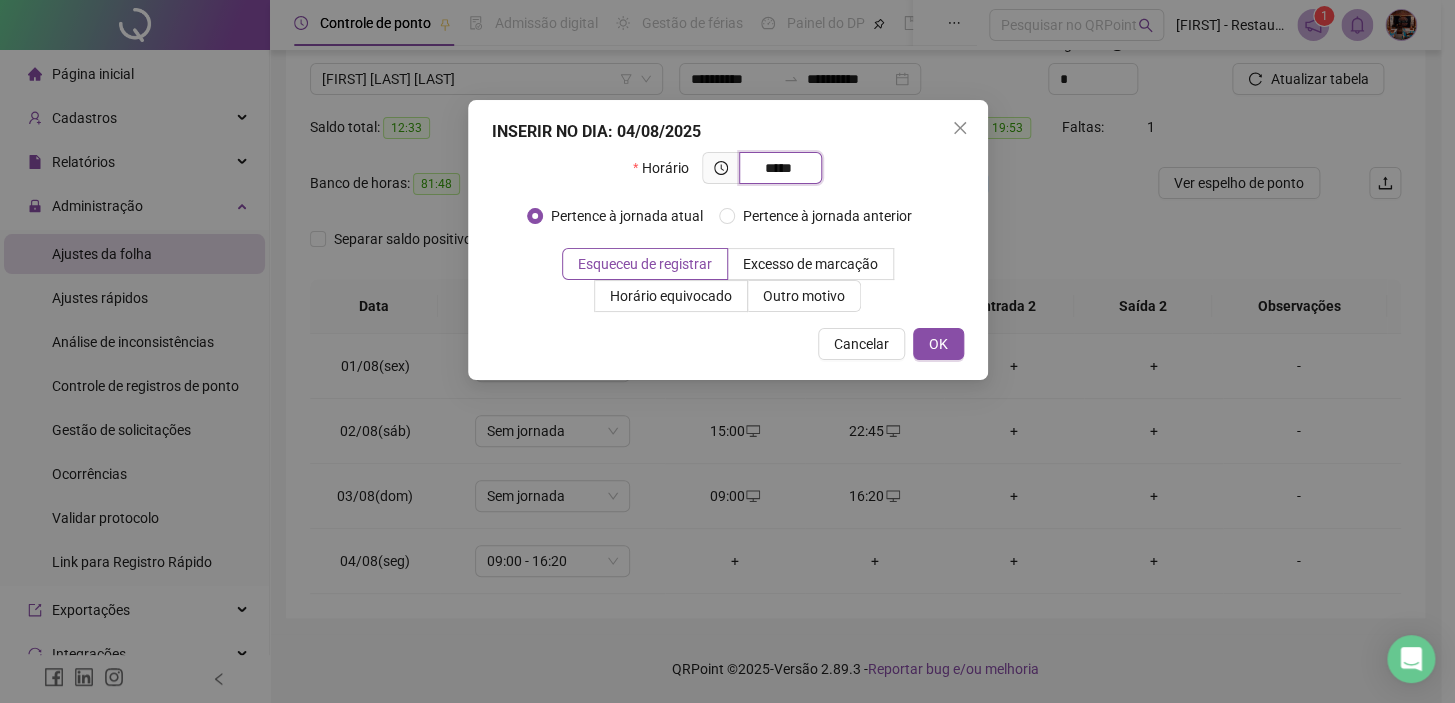 type on "*****" 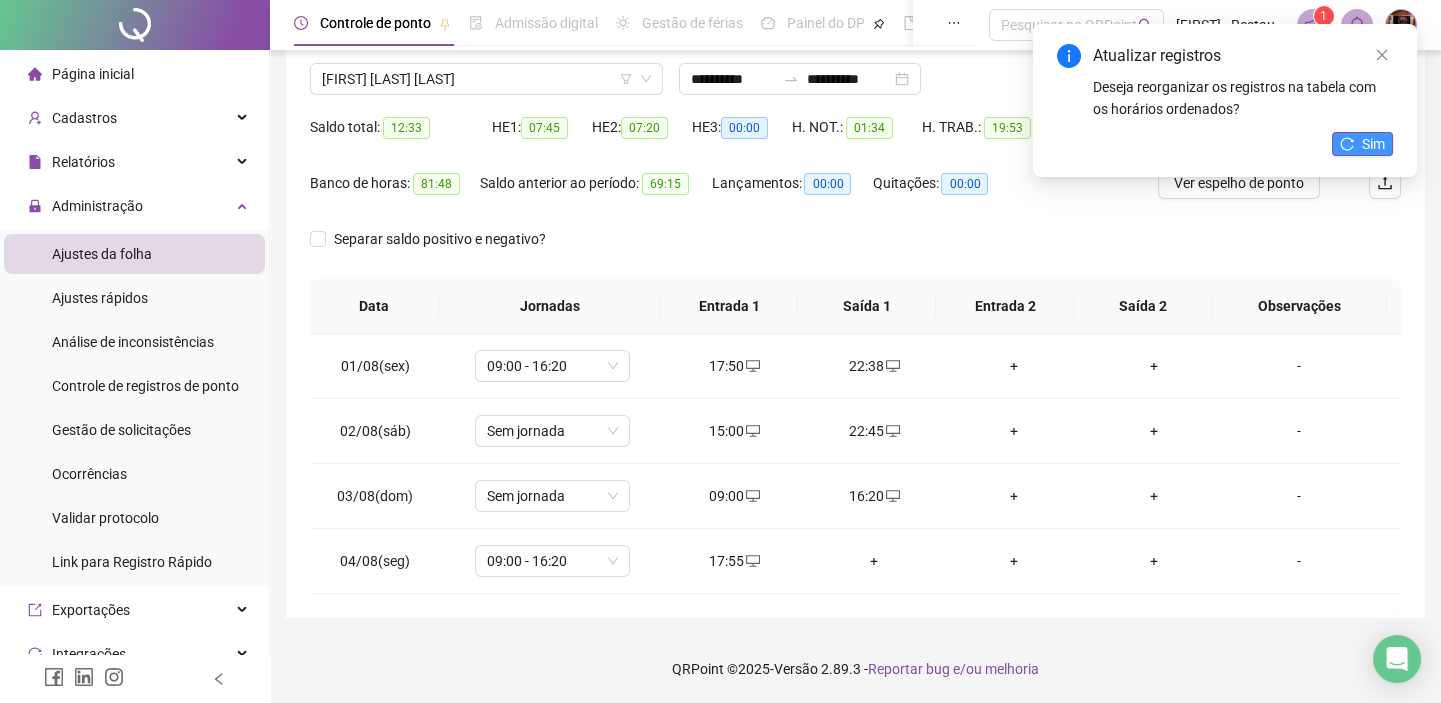 click on "Sim" at bounding box center (1373, 144) 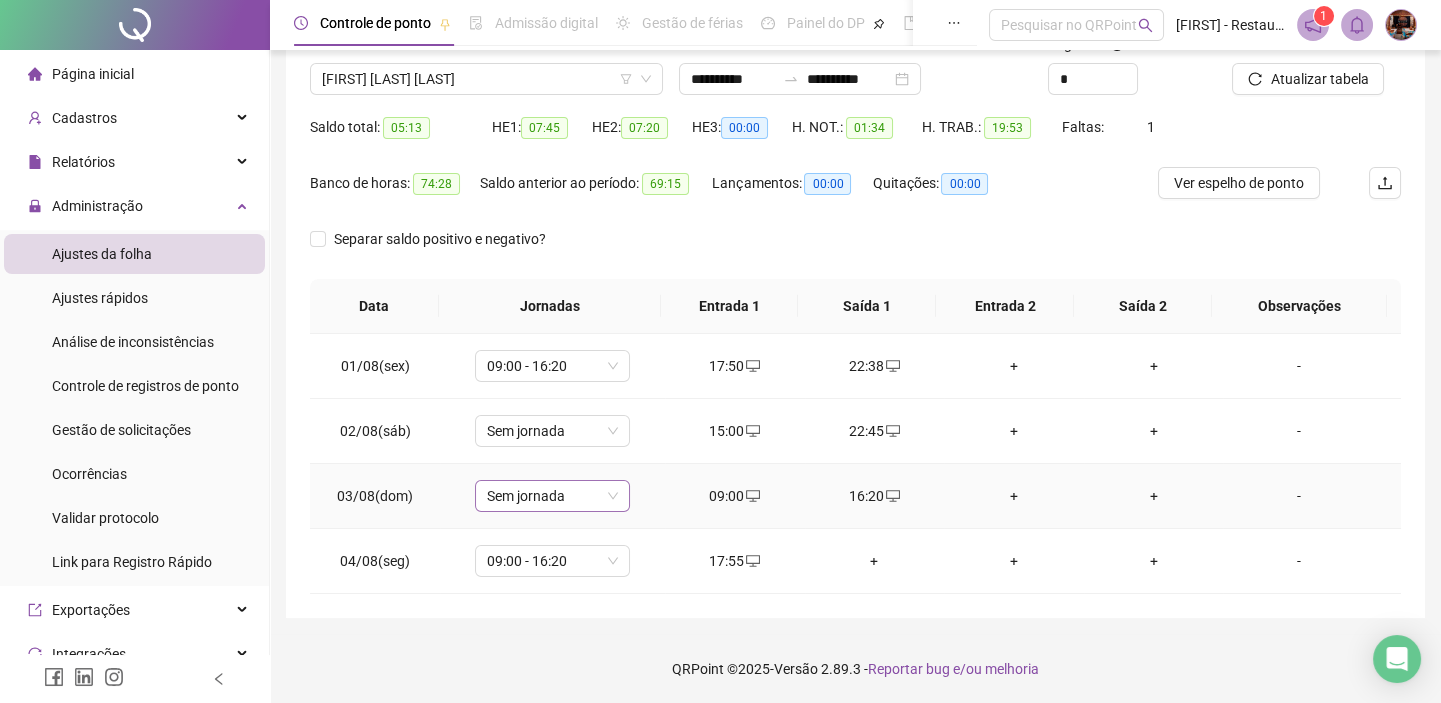 click on "Sem jornada" at bounding box center [552, 496] 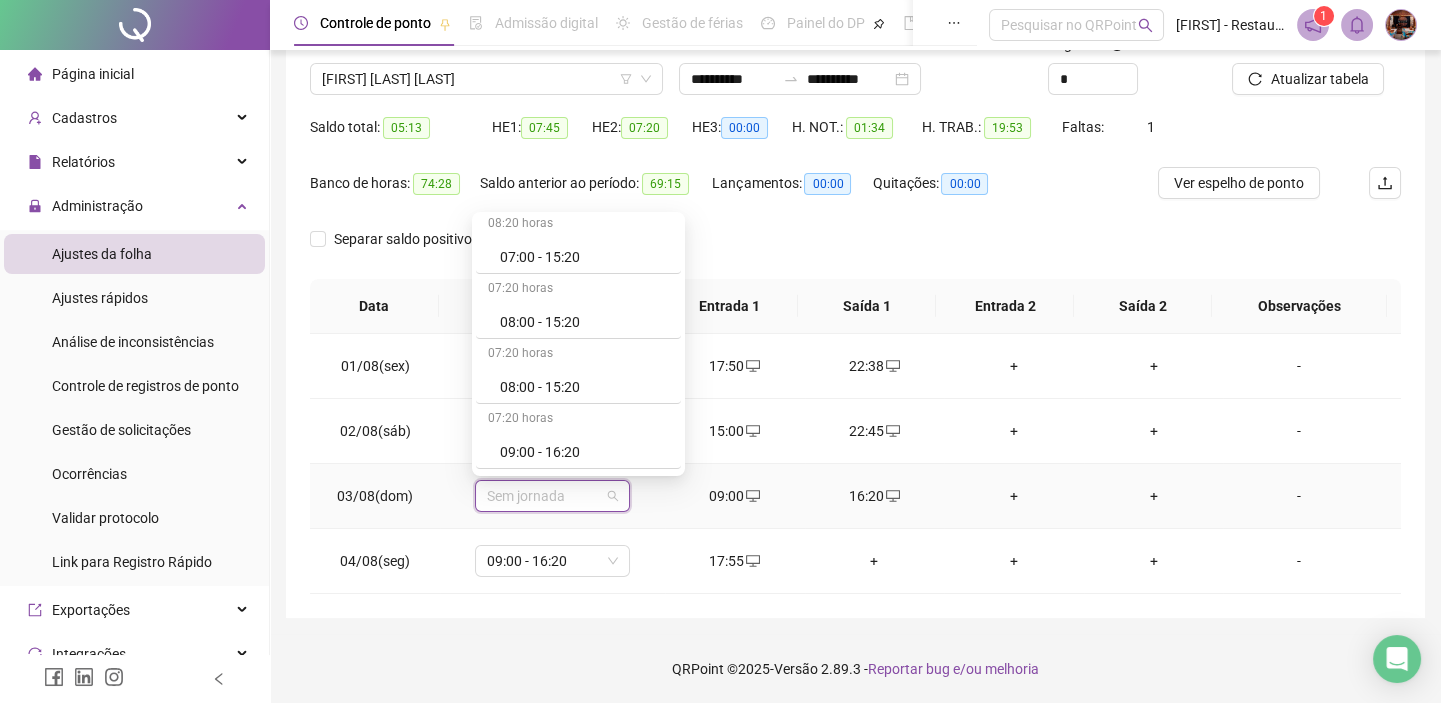 scroll, scrollTop: 363, scrollLeft: 0, axis: vertical 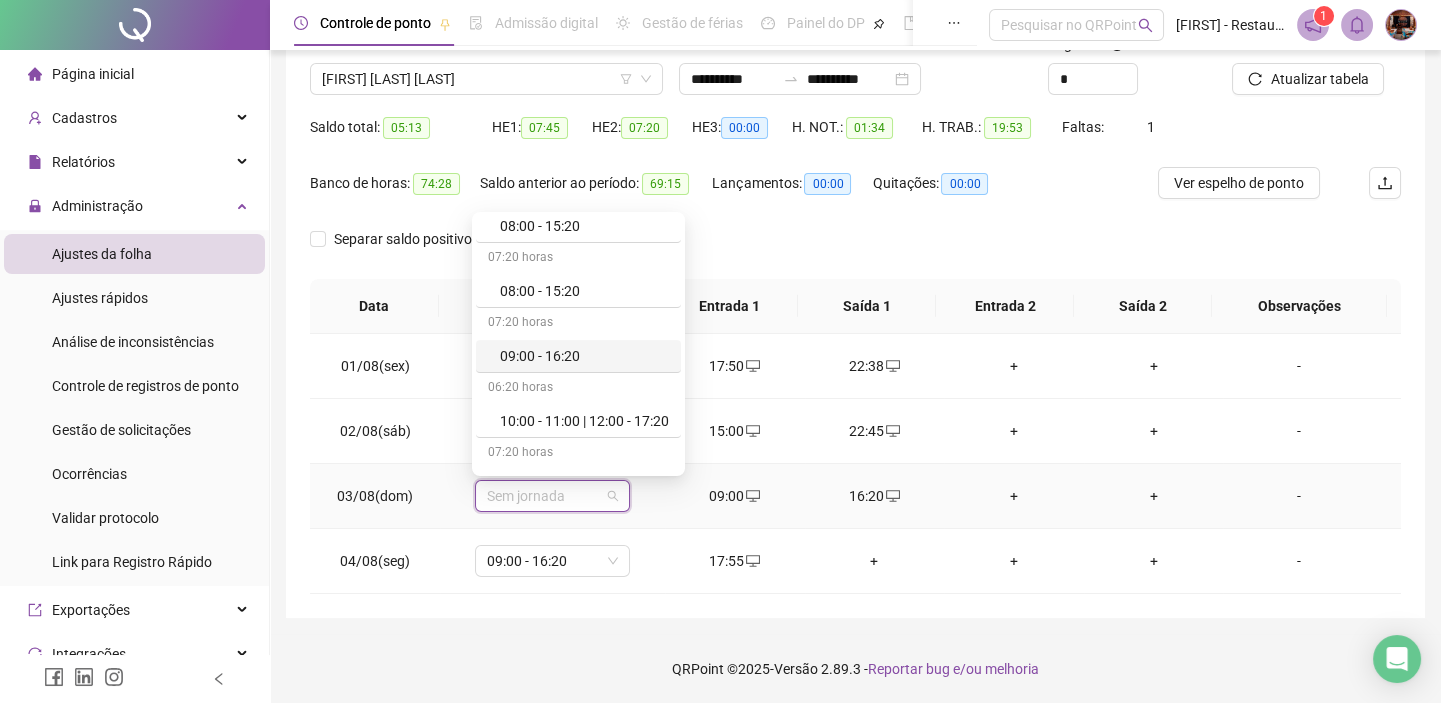 click on "09:00 - 16:20" at bounding box center [584, 356] 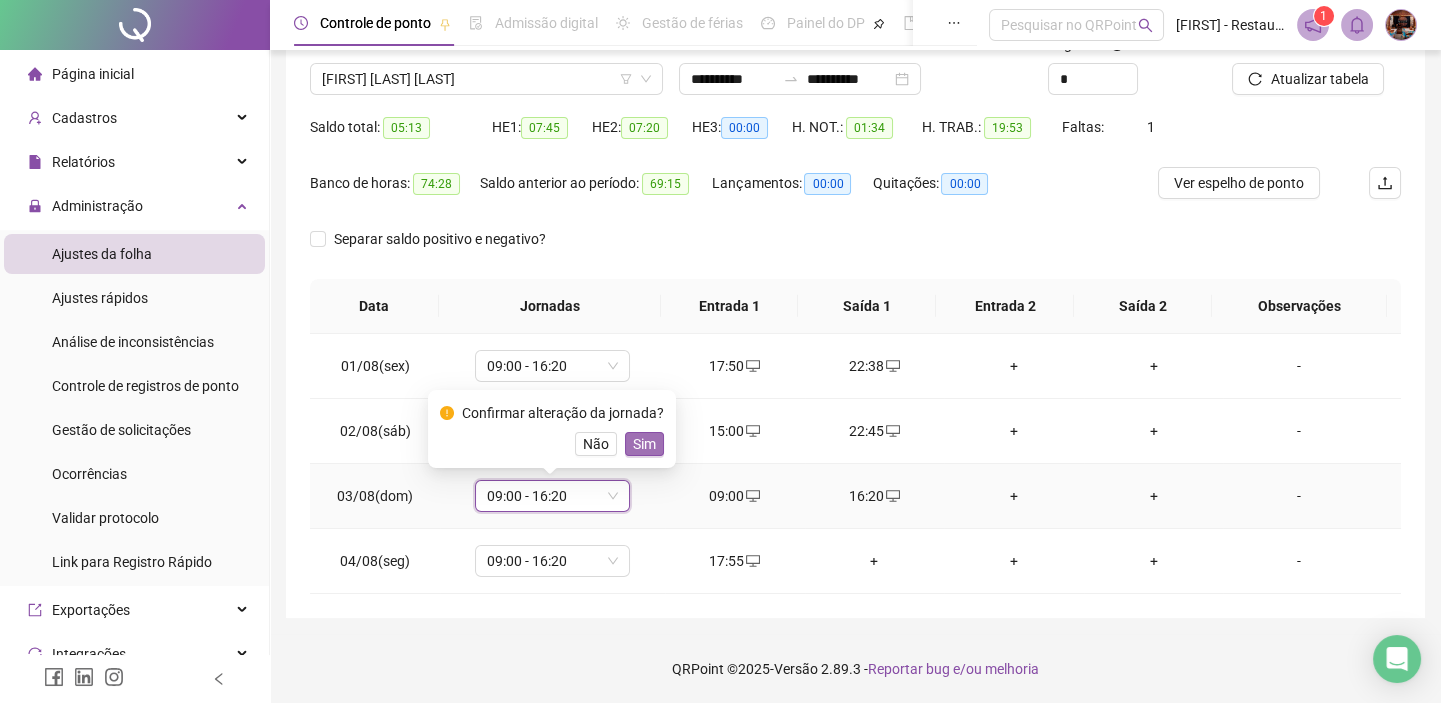 click on "Sim" at bounding box center [644, 444] 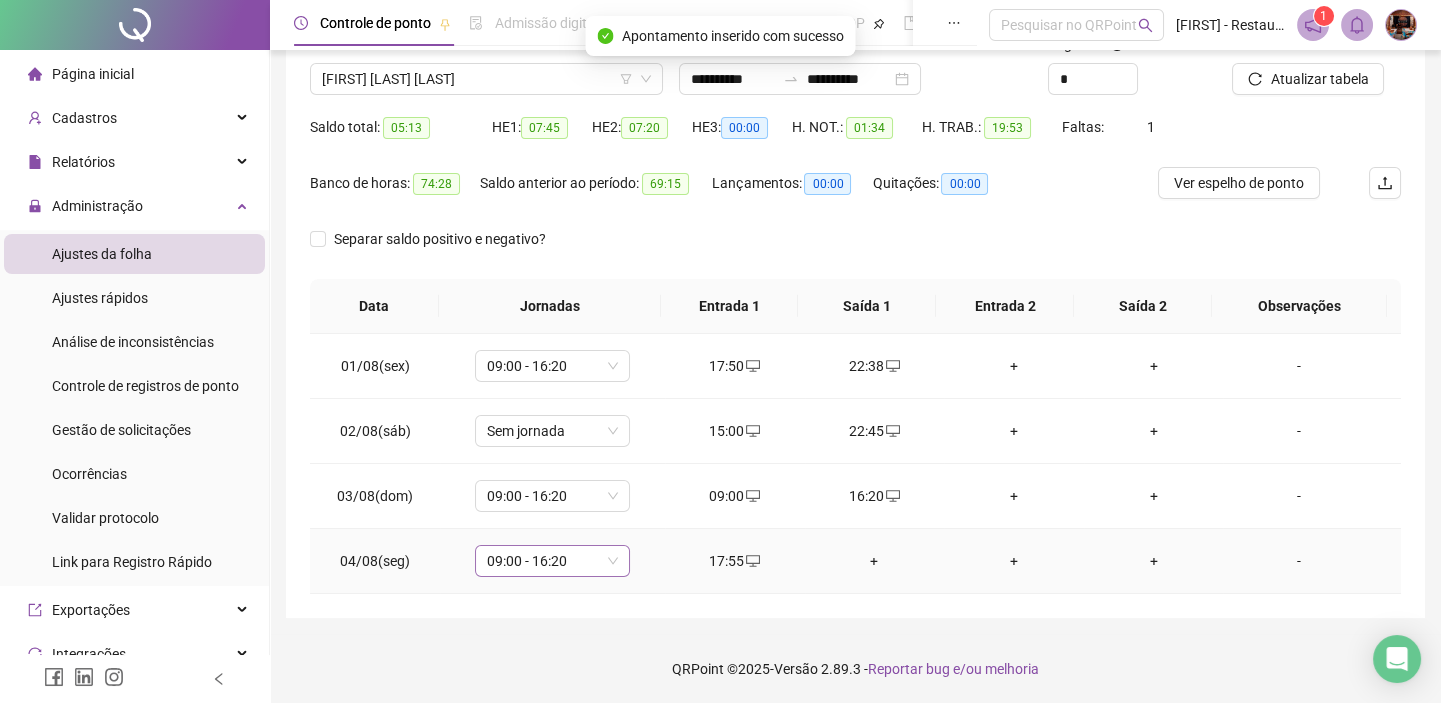 click on "09:00 - 16:20" at bounding box center (552, 561) 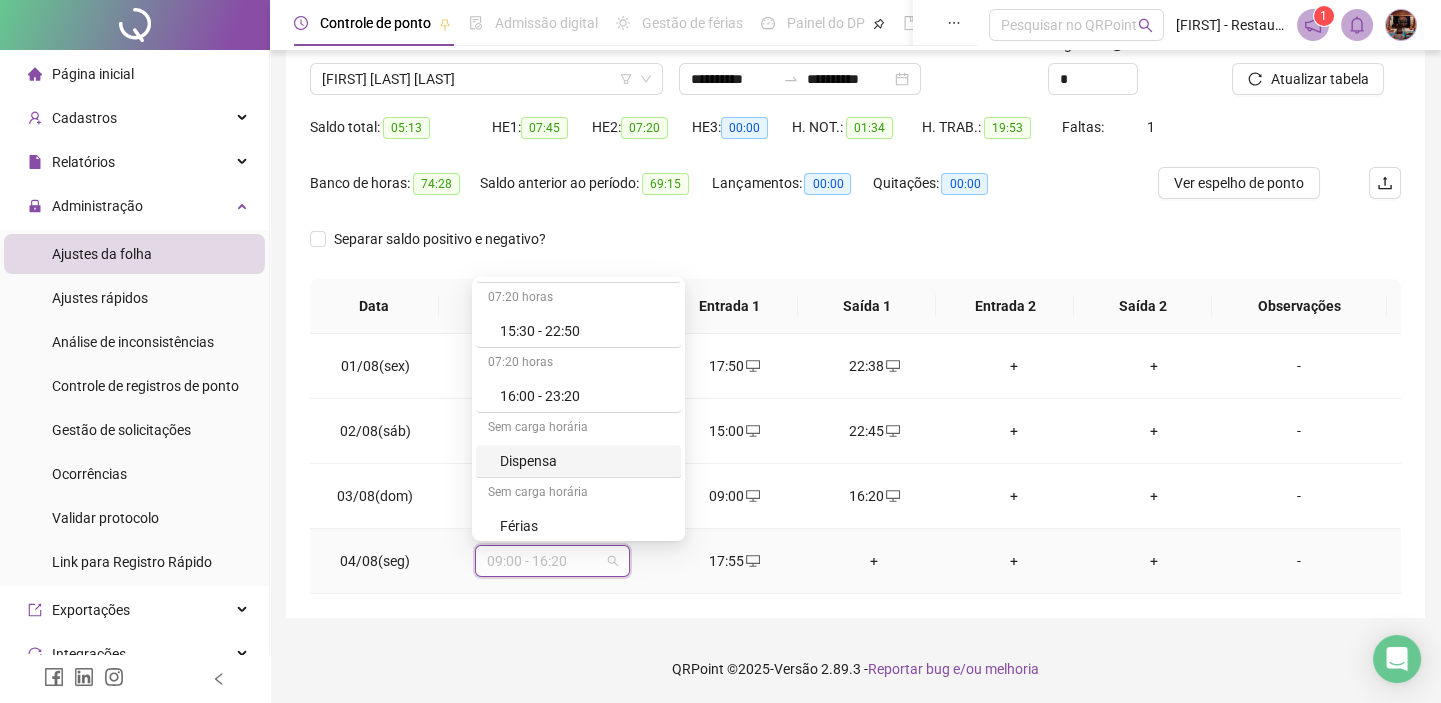 scroll, scrollTop: 1727, scrollLeft: 0, axis: vertical 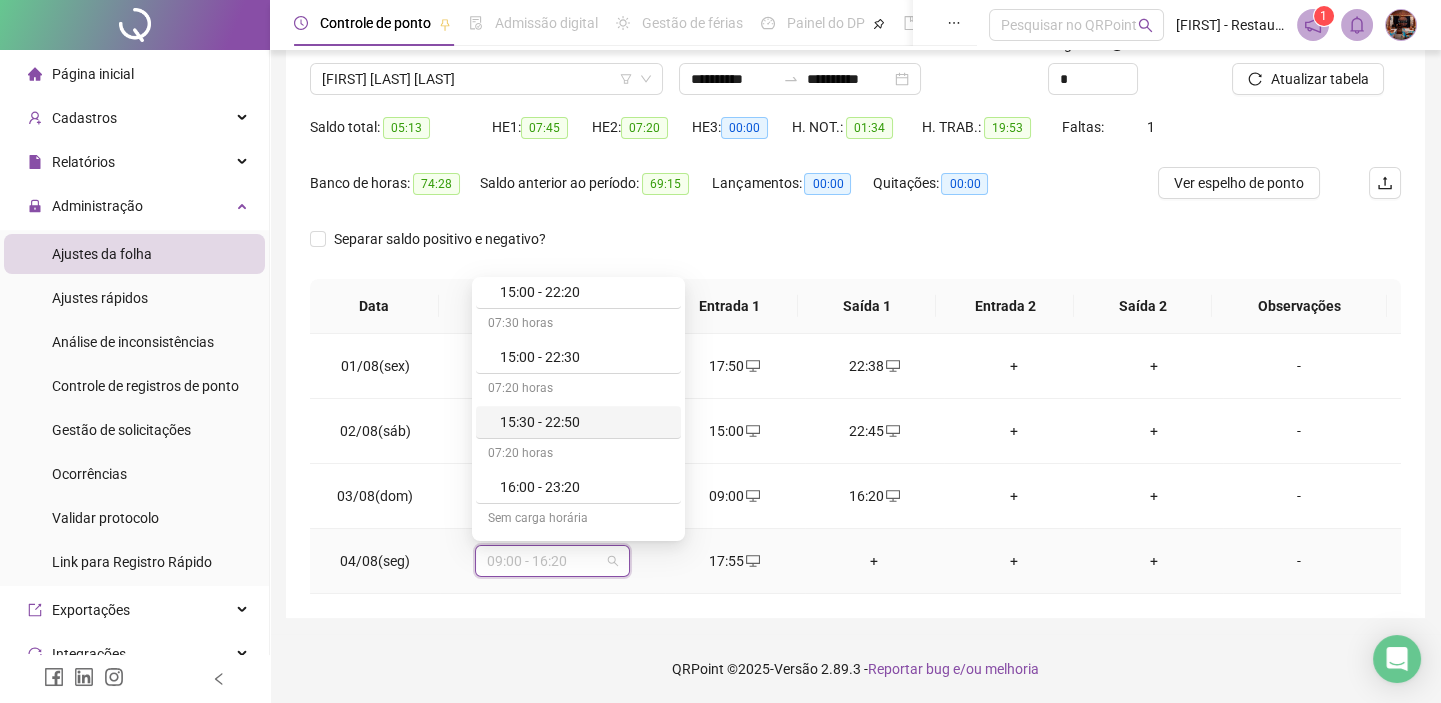 click on "15:30 - 22:50" at bounding box center [584, 422] 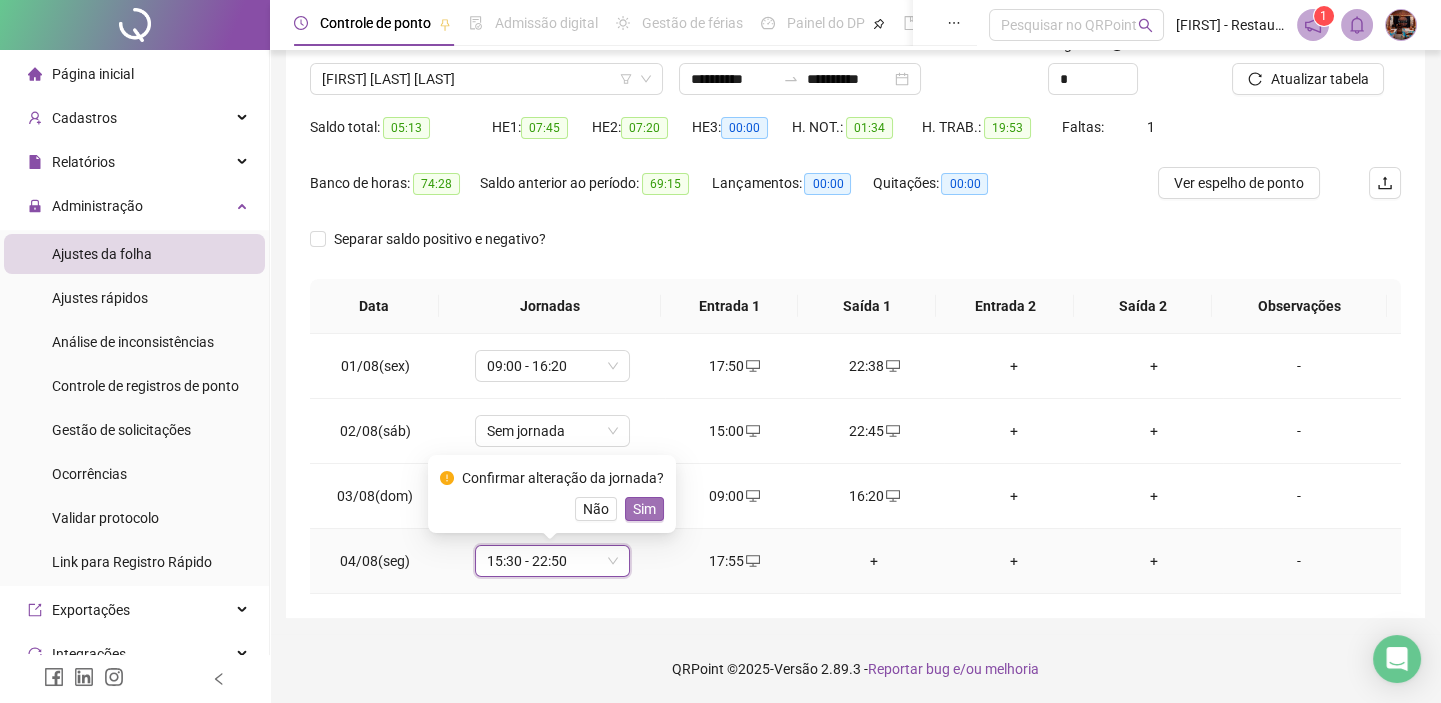 click on "Sim" at bounding box center (644, 509) 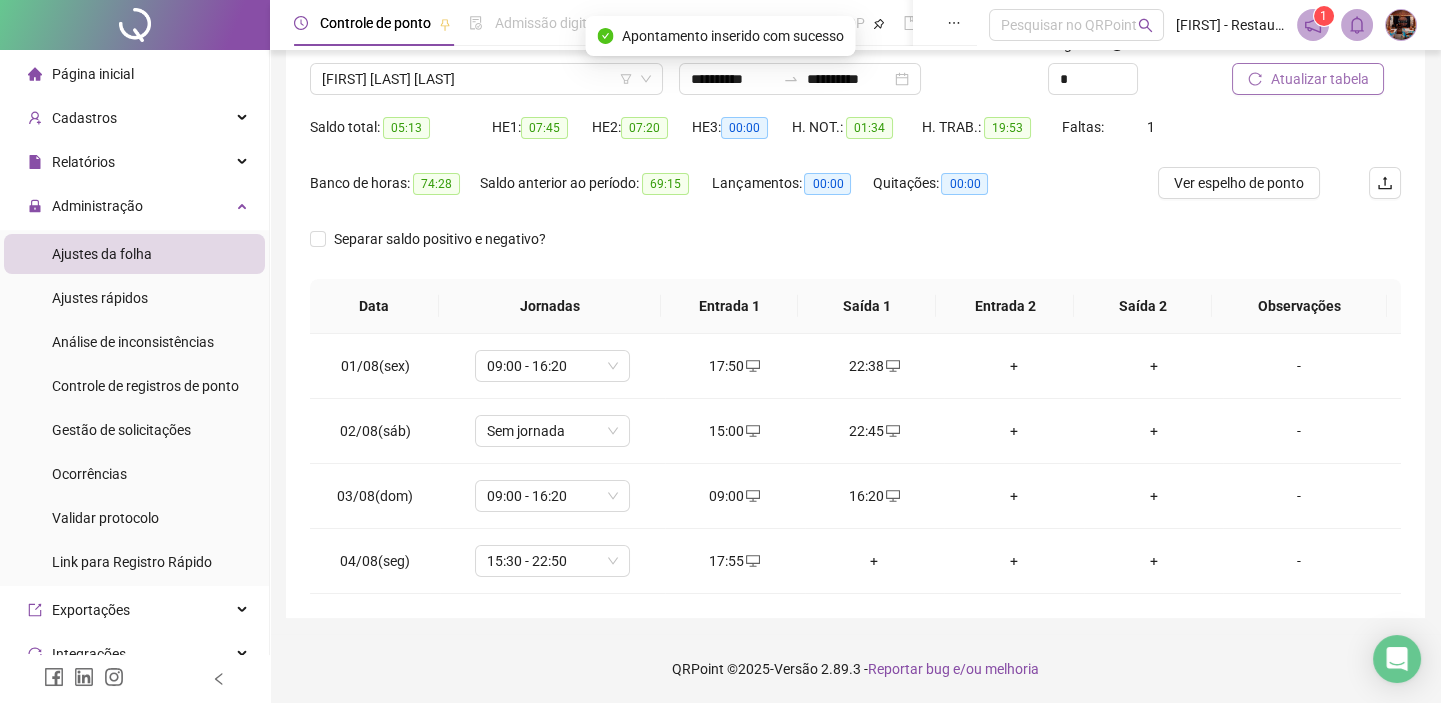 click on "Atualizar tabela" at bounding box center [1319, 79] 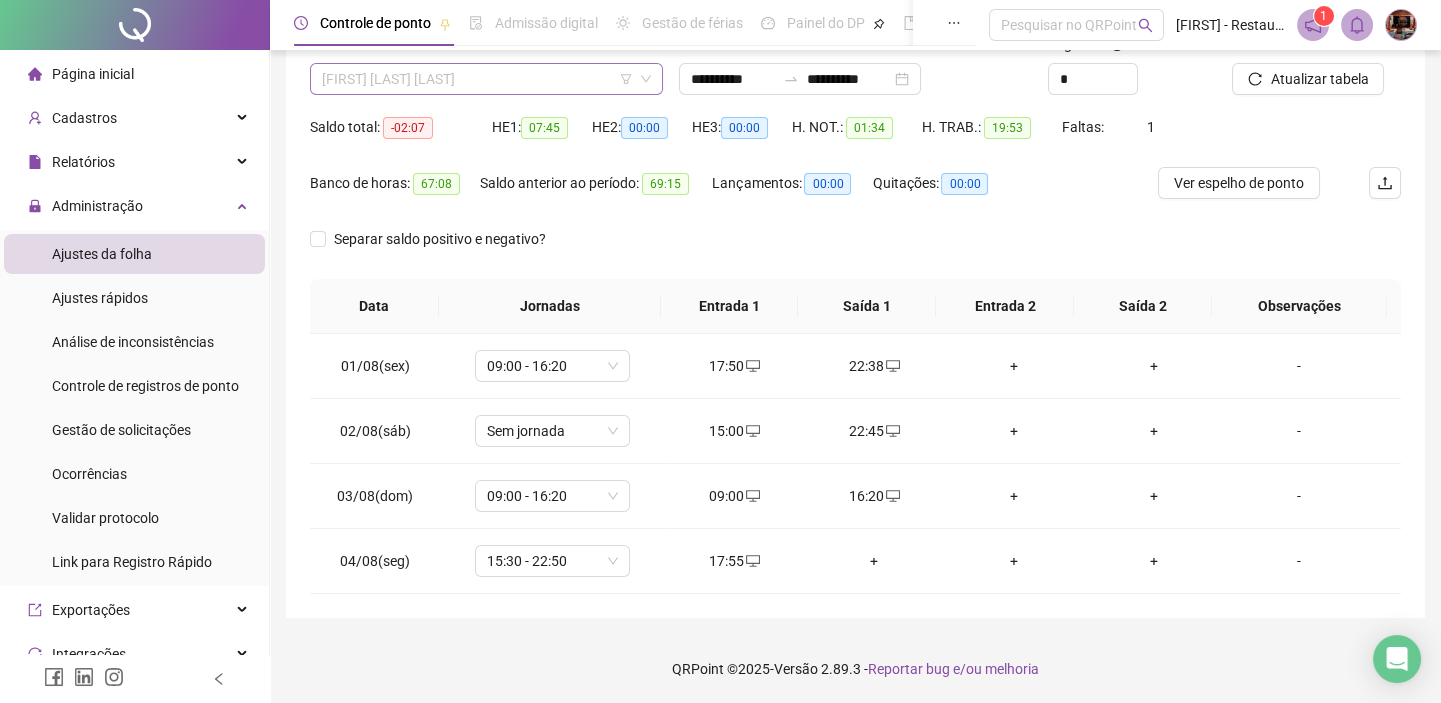 click on "[FIRST] [LAST] [LAST]" at bounding box center (486, 79) 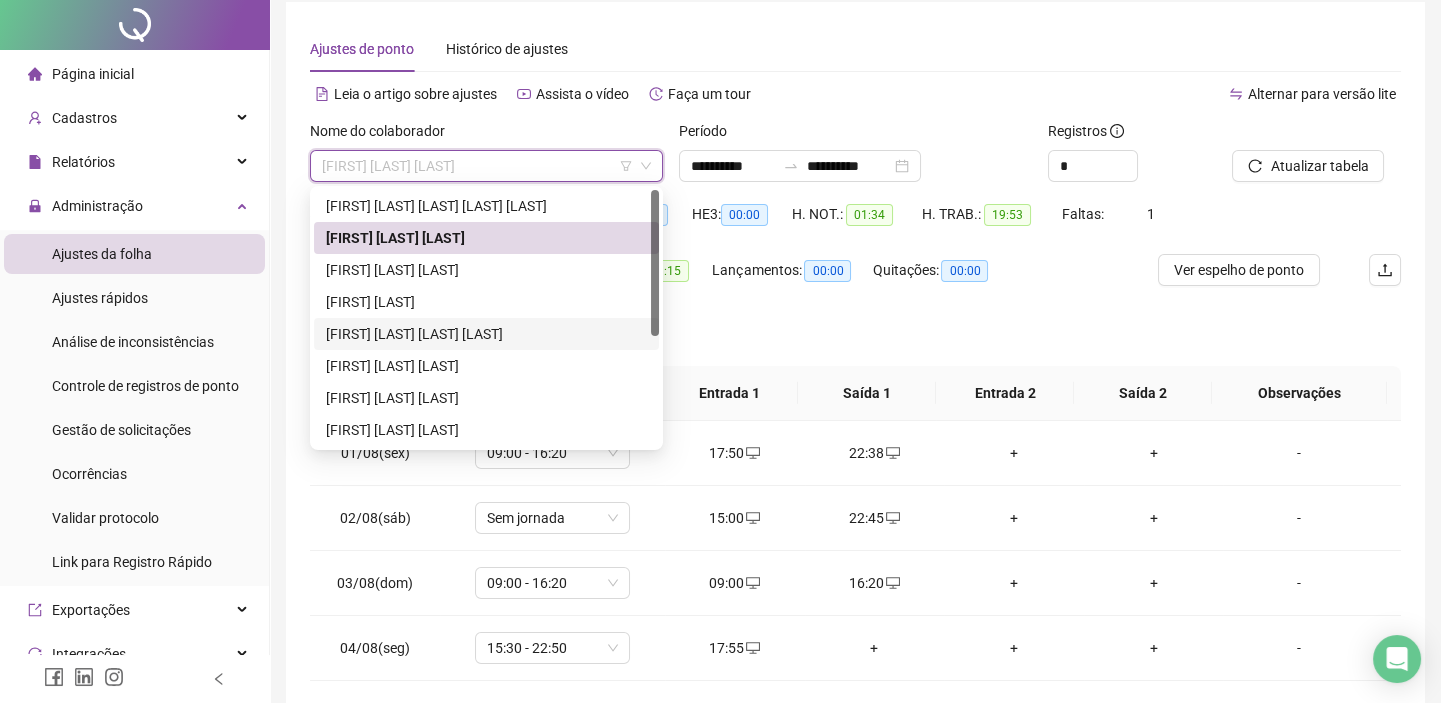 scroll, scrollTop: 0, scrollLeft: 0, axis: both 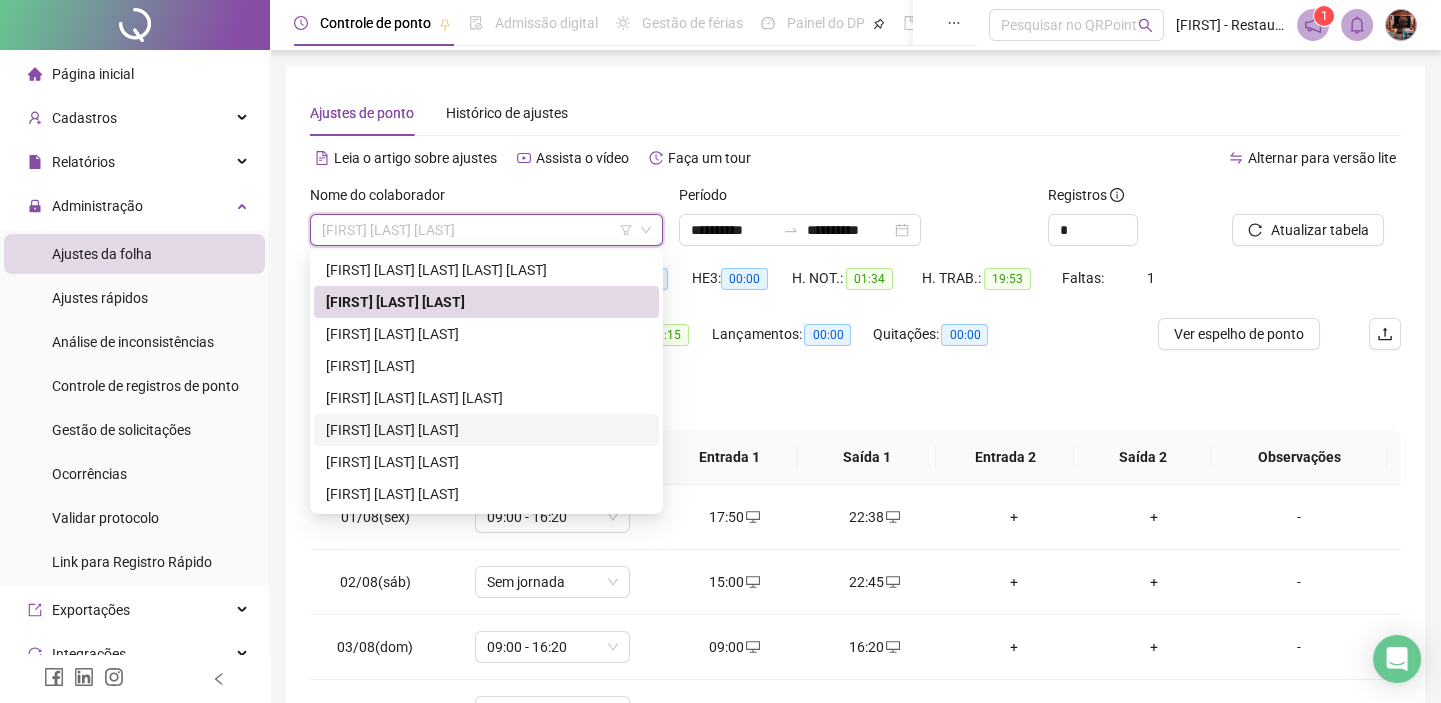 click on "[FIRST] [LAST] [LAST]" at bounding box center (486, 430) 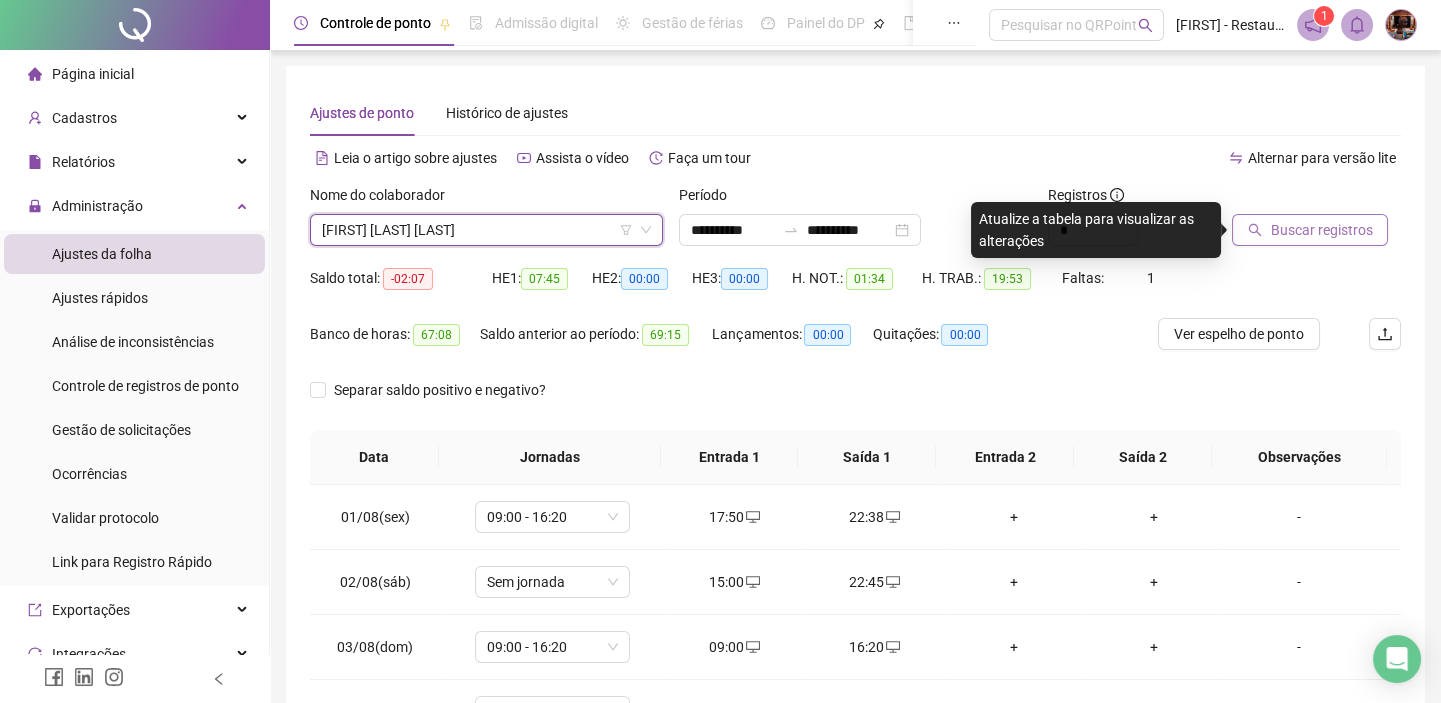 click on "Buscar registros" at bounding box center [1321, 230] 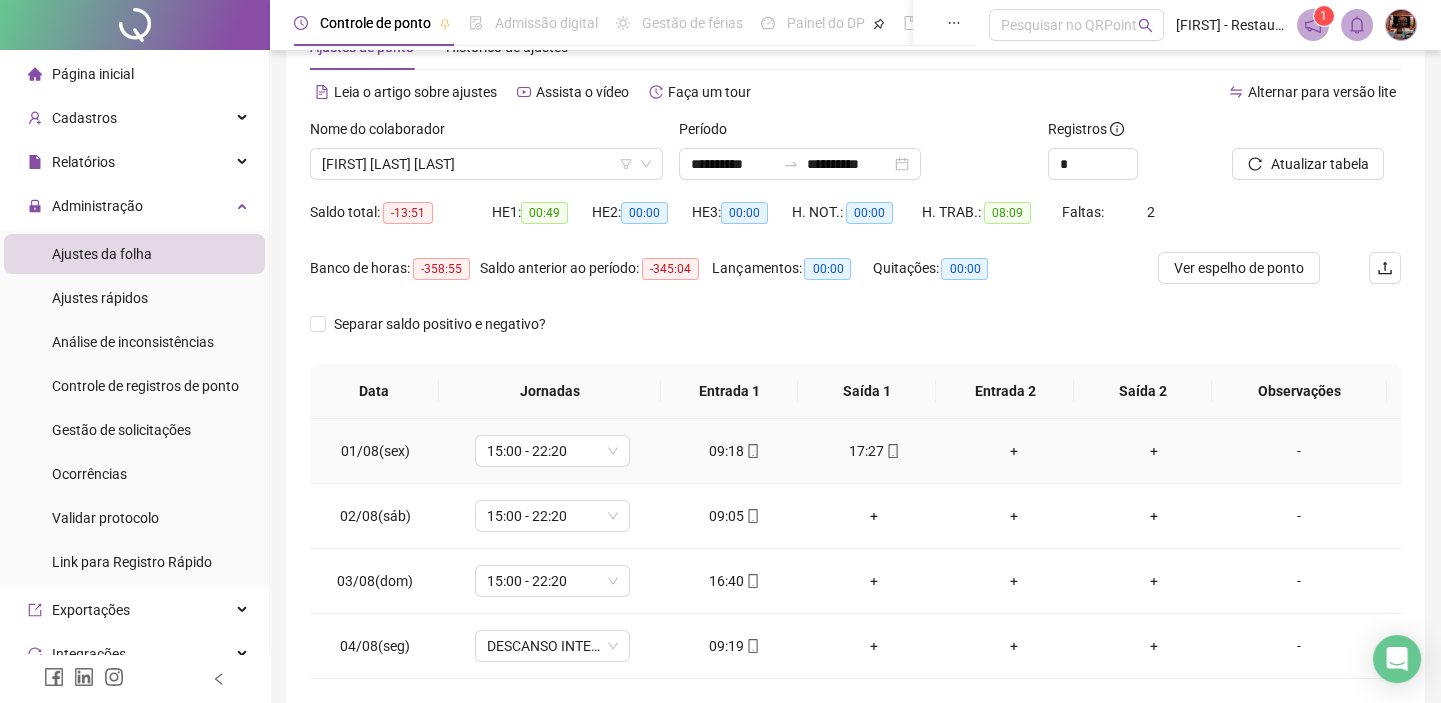 scroll, scrollTop: 151, scrollLeft: 0, axis: vertical 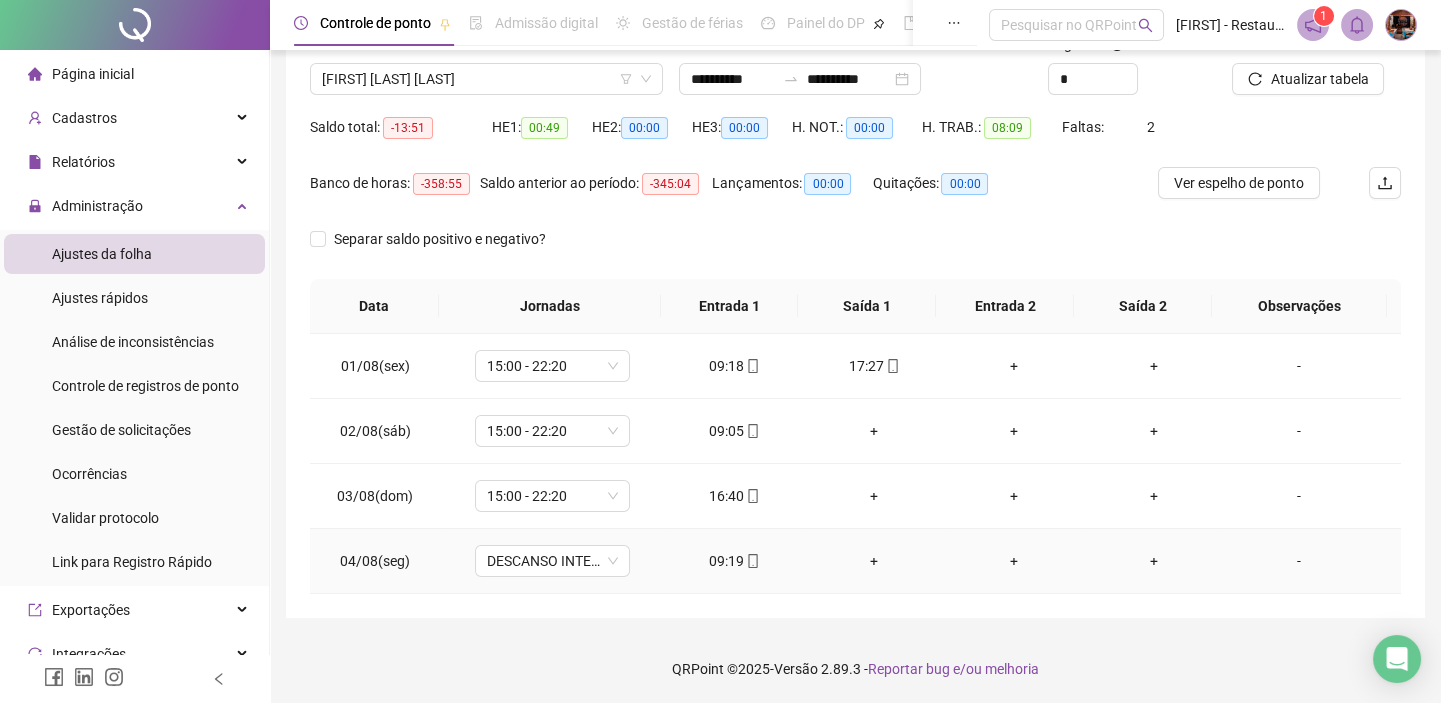 click on "+" at bounding box center (875, 561) 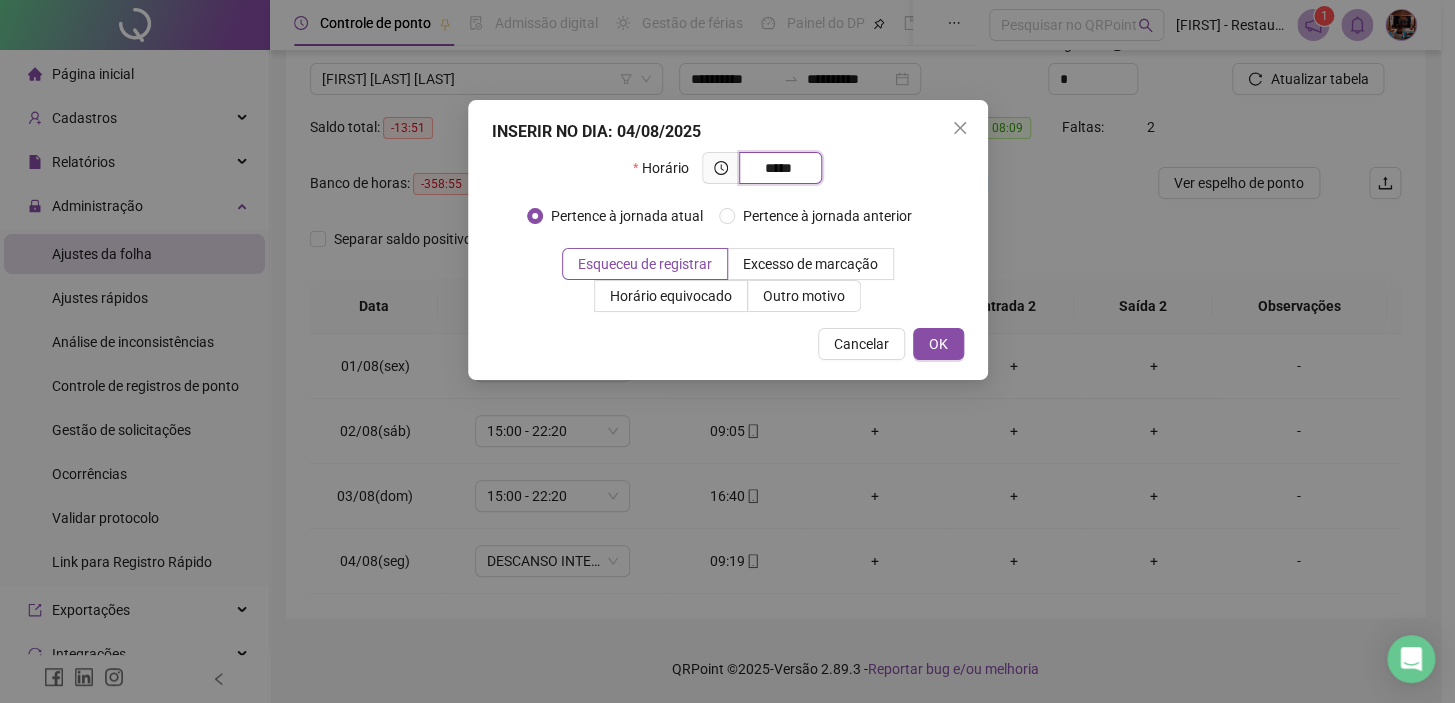 type on "*****" 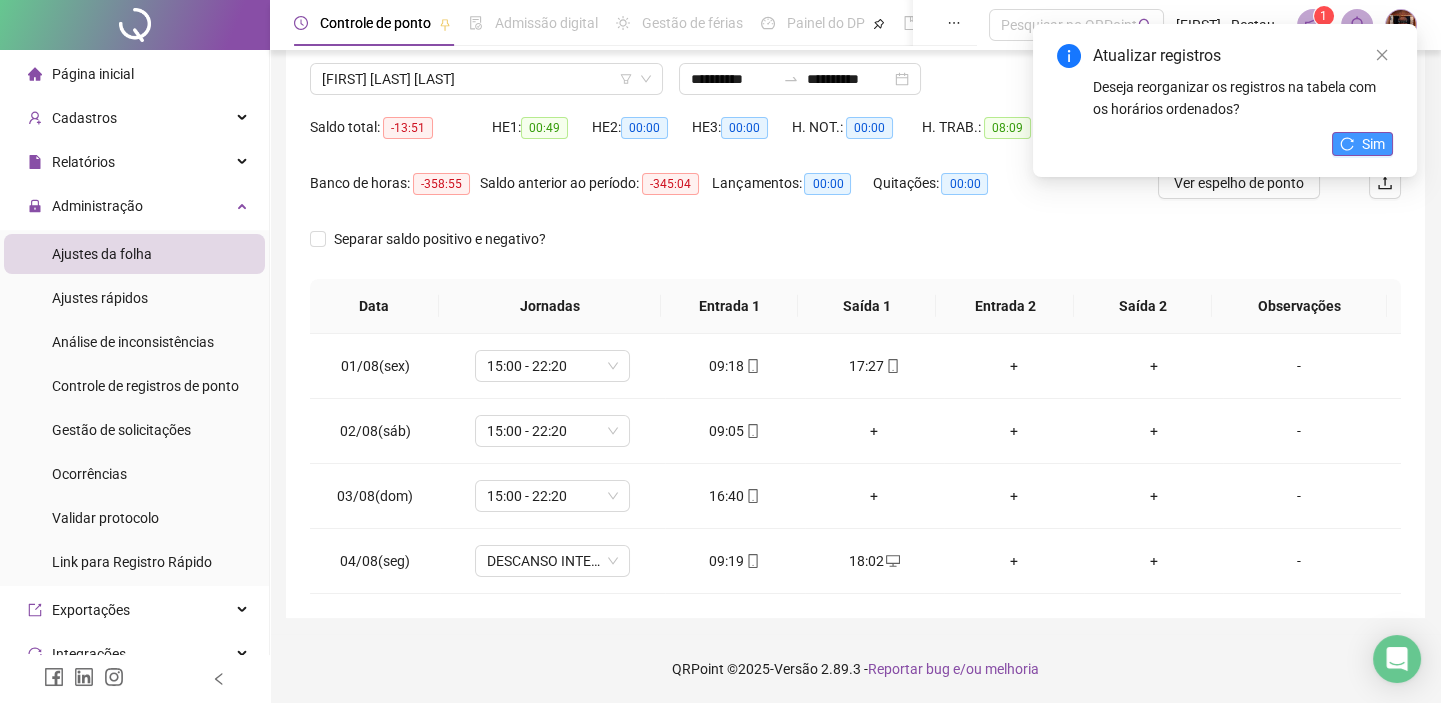 click on "Sim" at bounding box center [1373, 144] 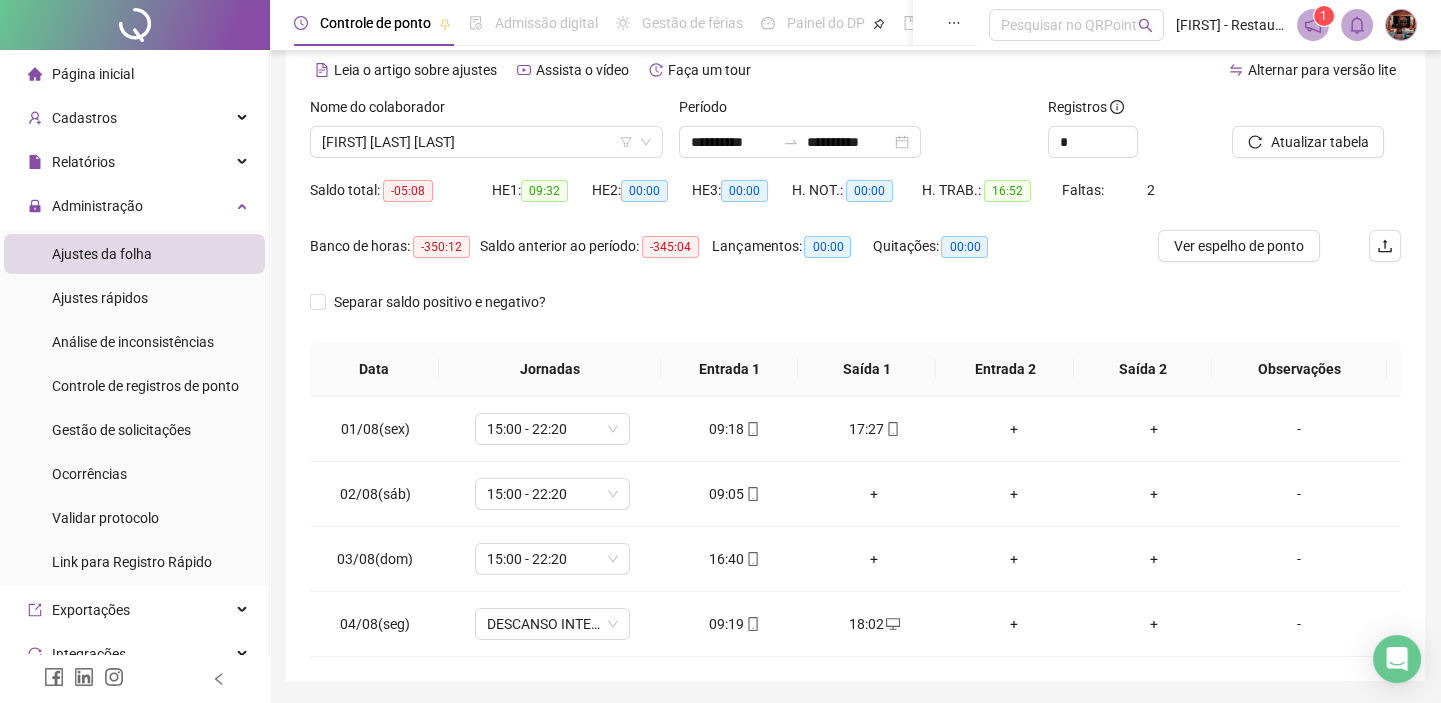 scroll, scrollTop: 0, scrollLeft: 0, axis: both 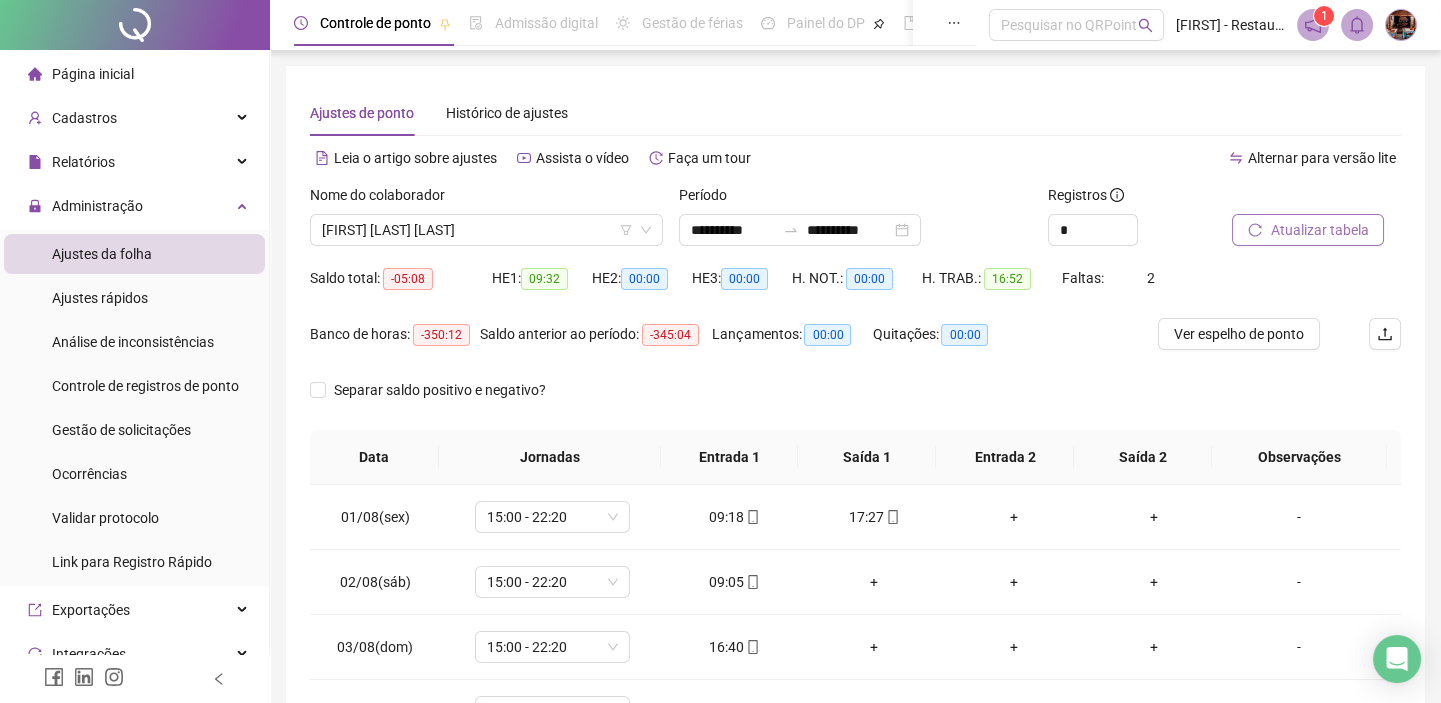 click on "Atualizar tabela" at bounding box center [1319, 230] 